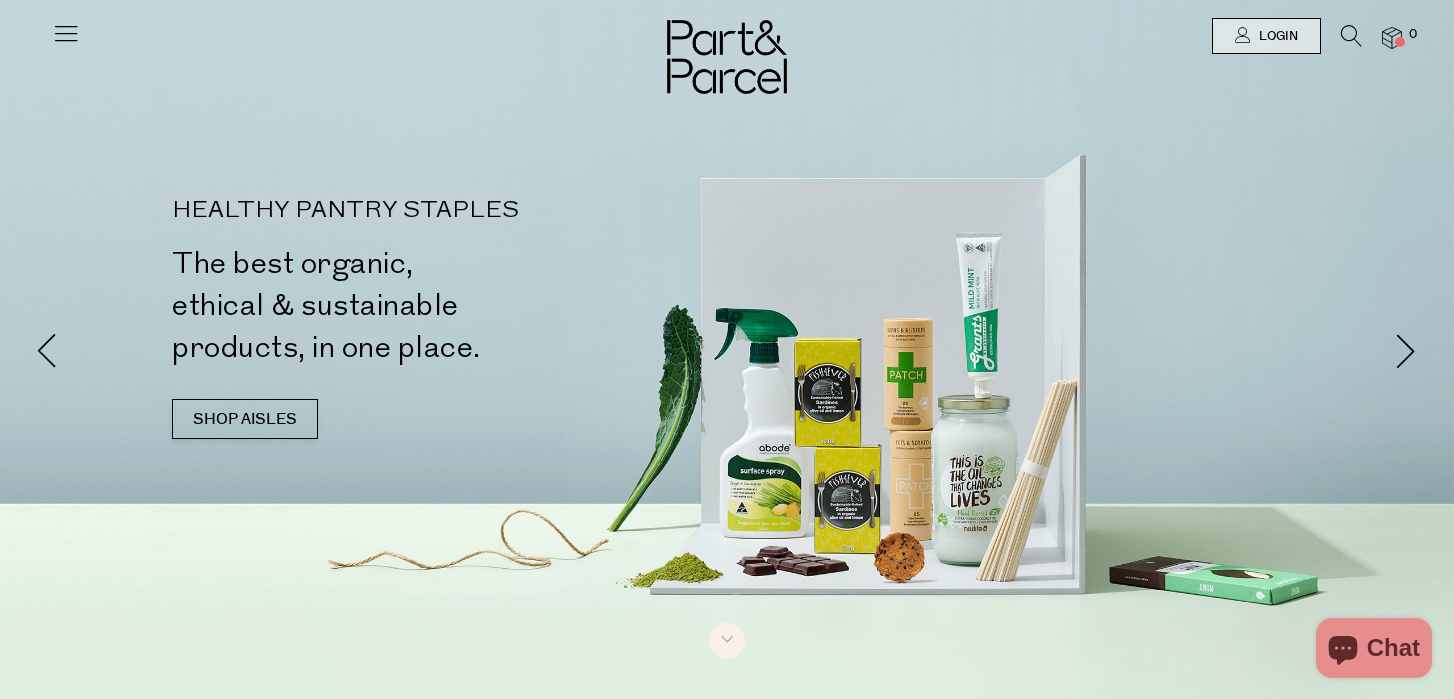 scroll, scrollTop: 0, scrollLeft: 0, axis: both 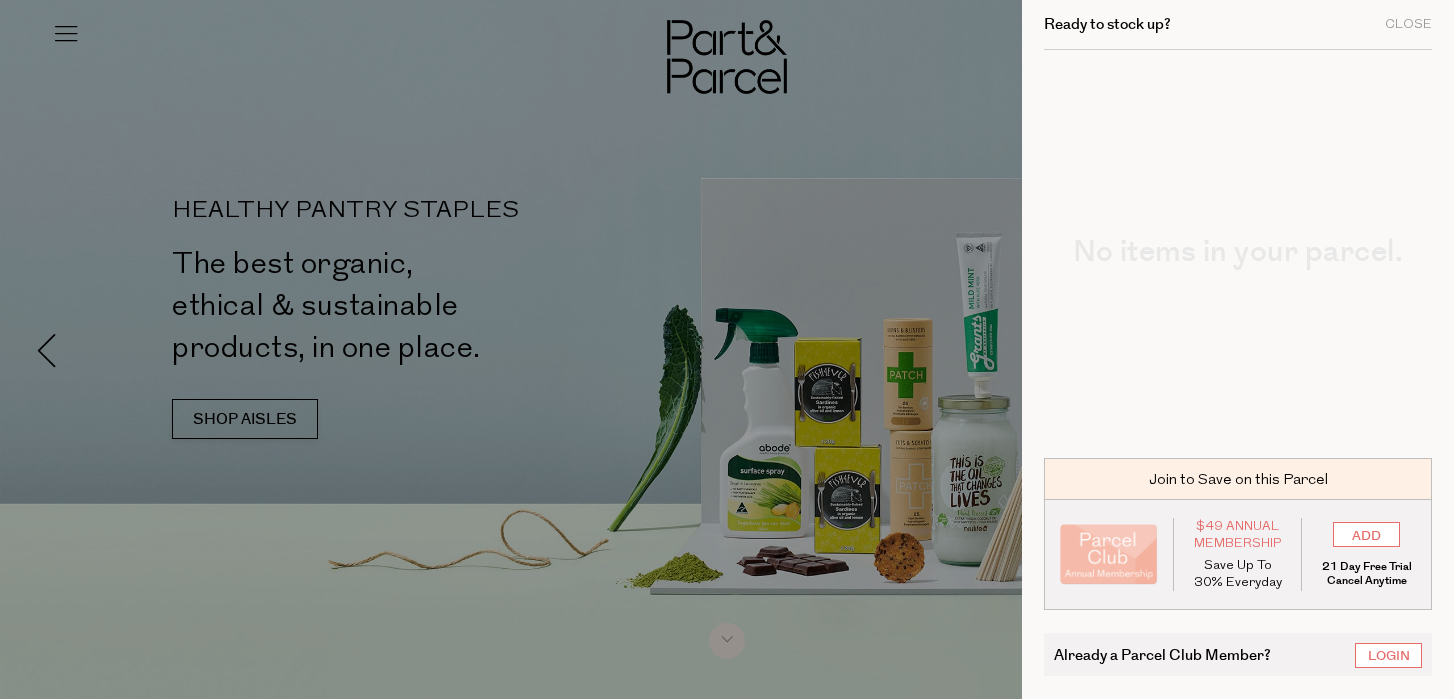 click on "Ready to stock up?
Close" at bounding box center (1238, 25) 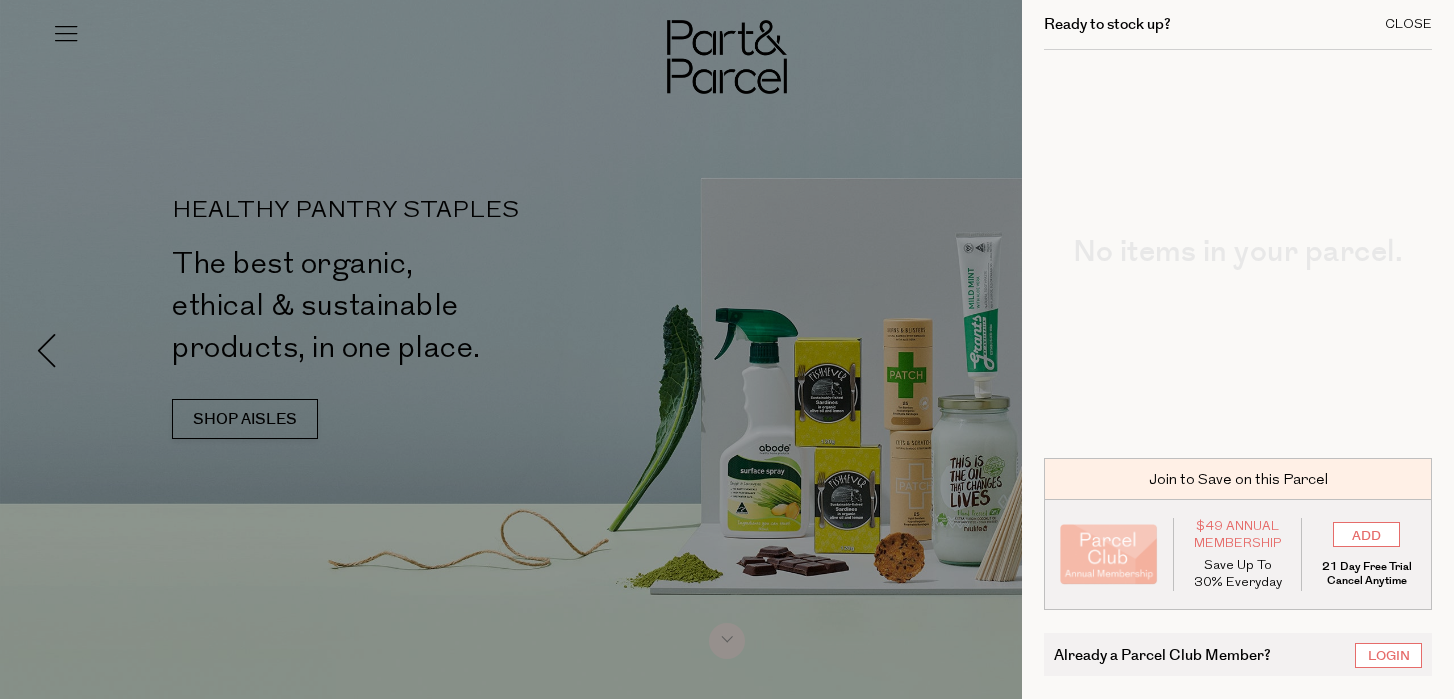 click on "Close" at bounding box center (1408, 24) 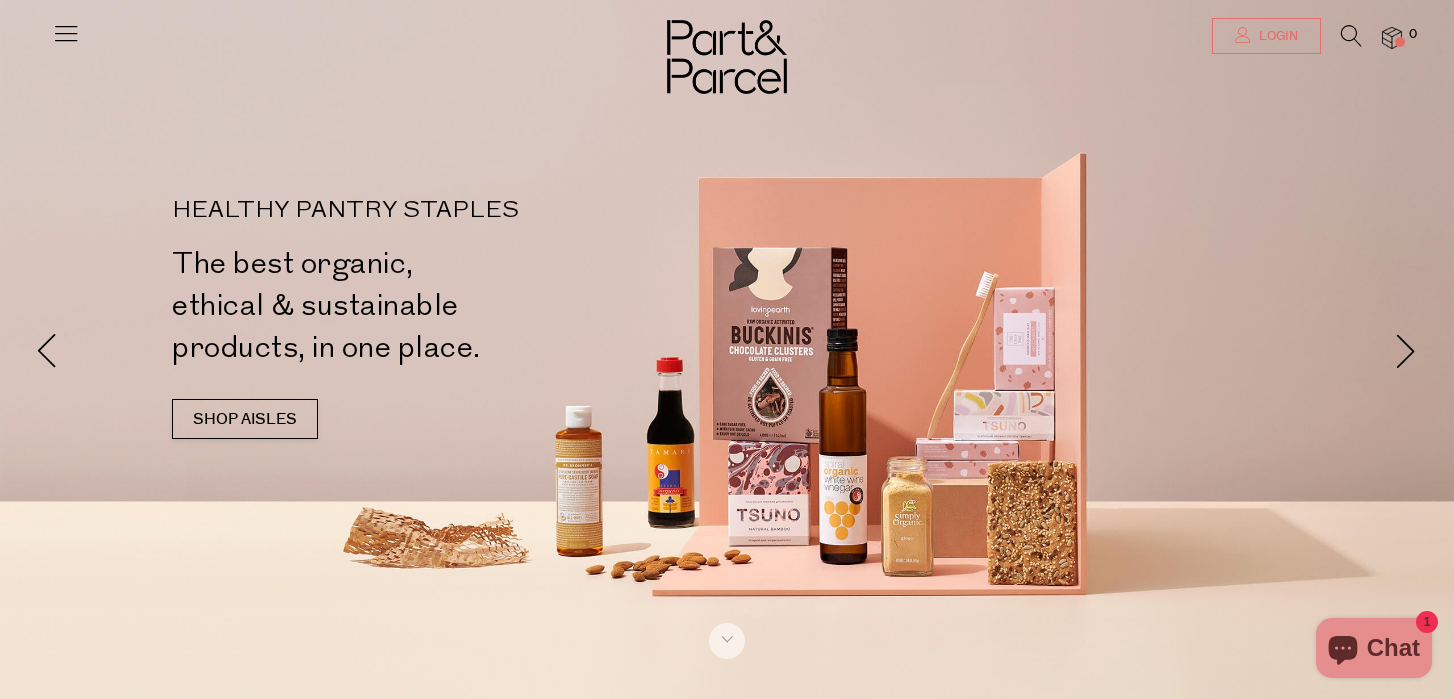 click on "Login" at bounding box center [1266, 36] 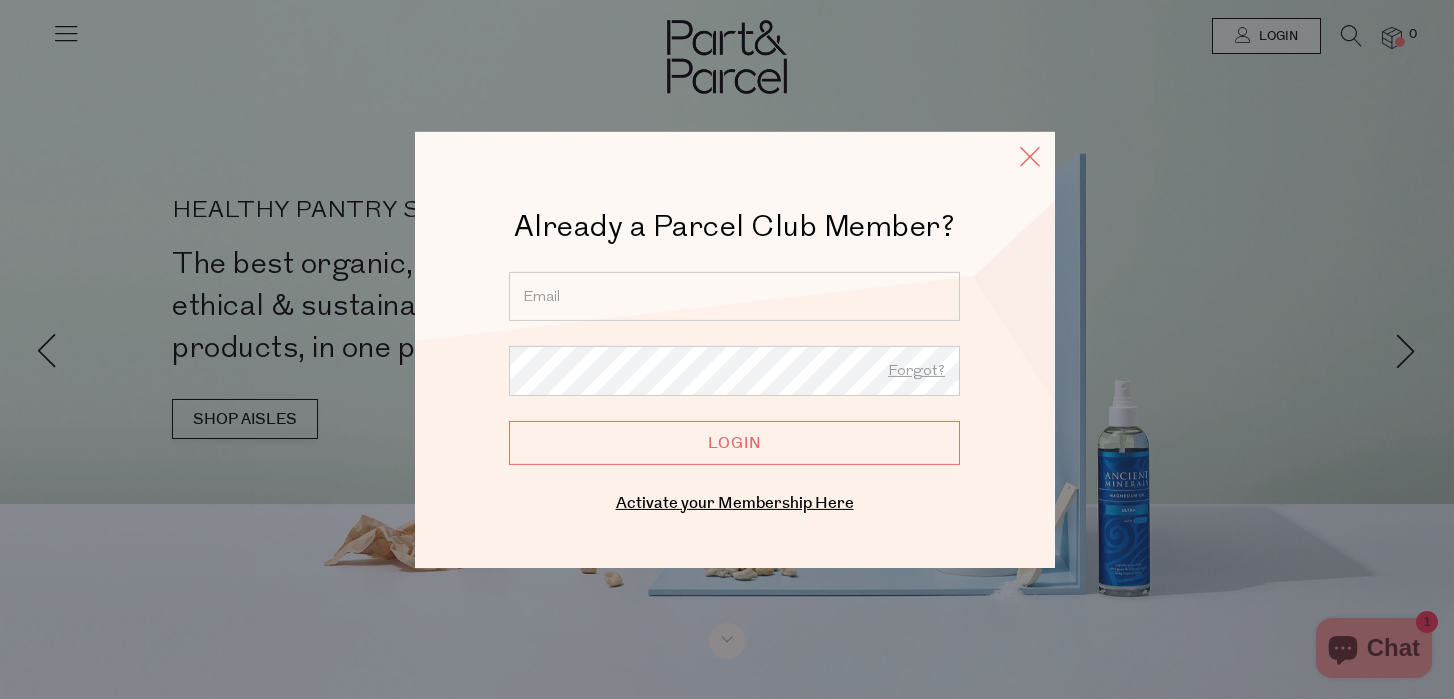click at bounding box center (1030, 155) 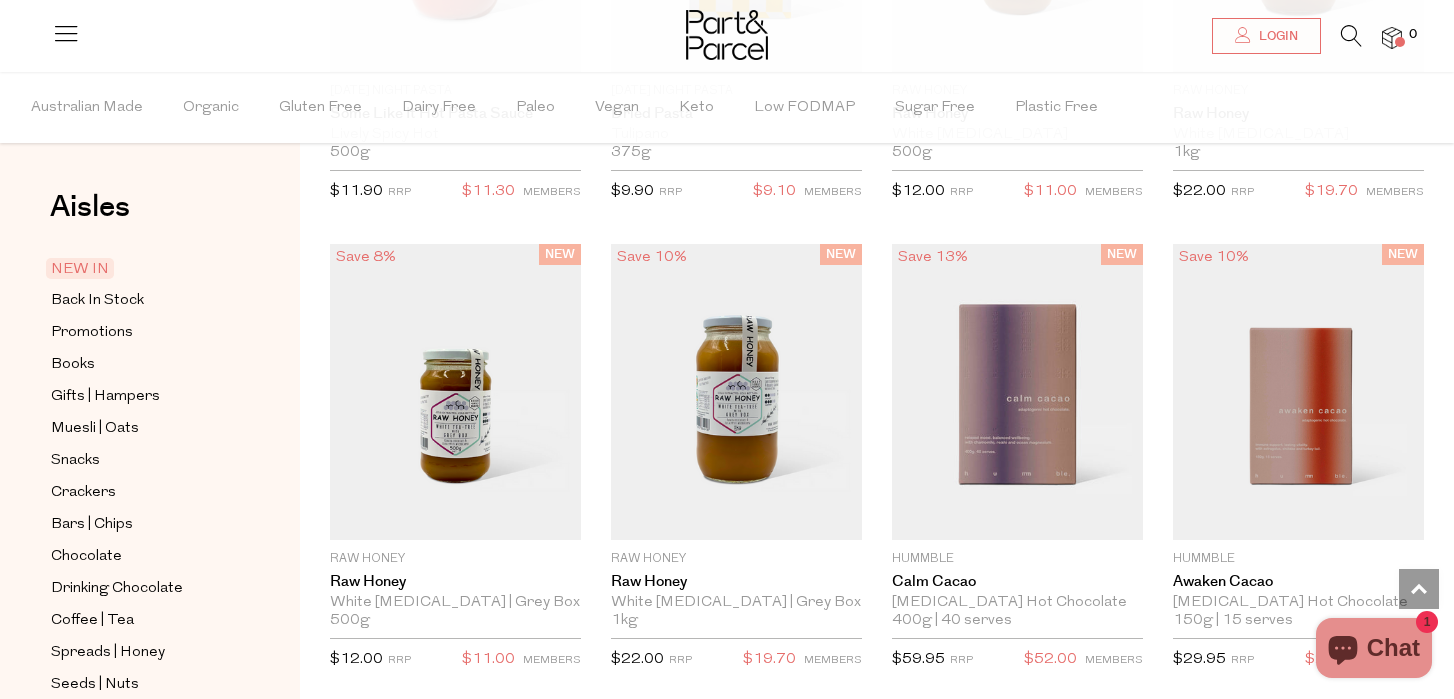 scroll, scrollTop: 1935, scrollLeft: 0, axis: vertical 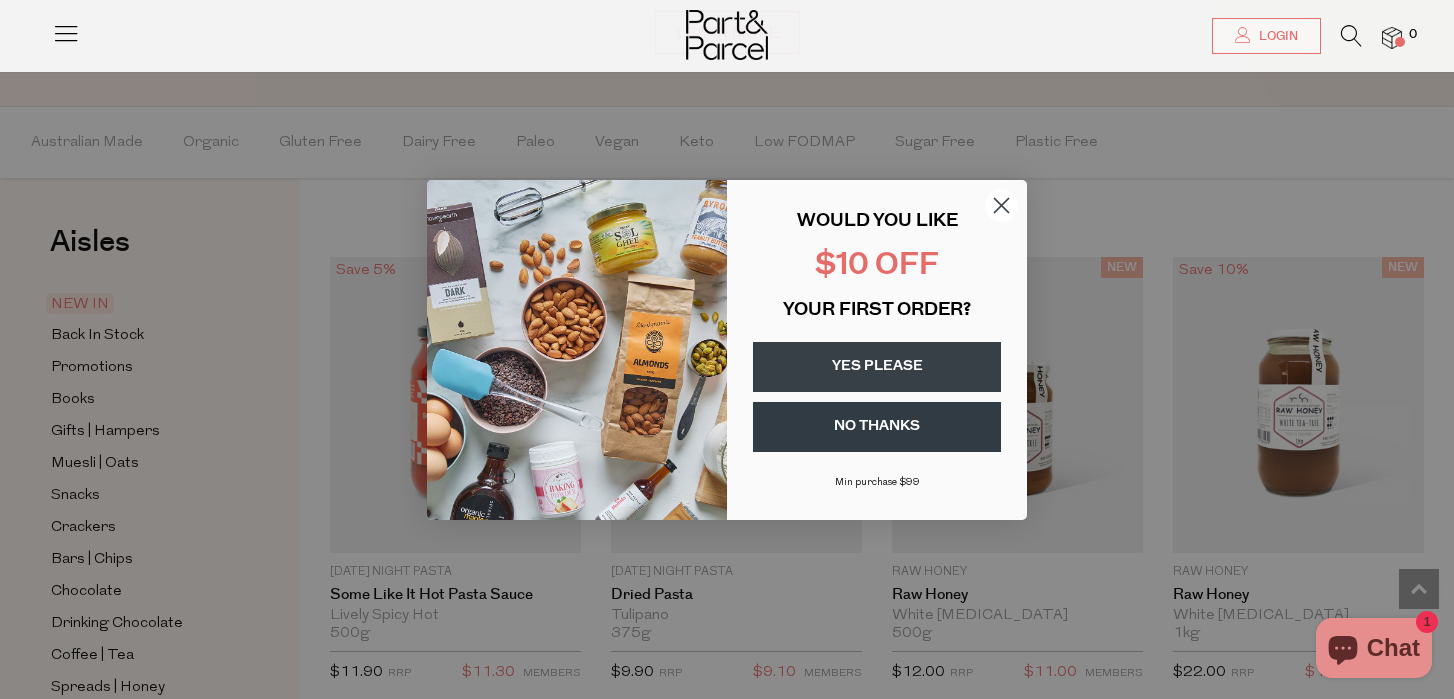 click 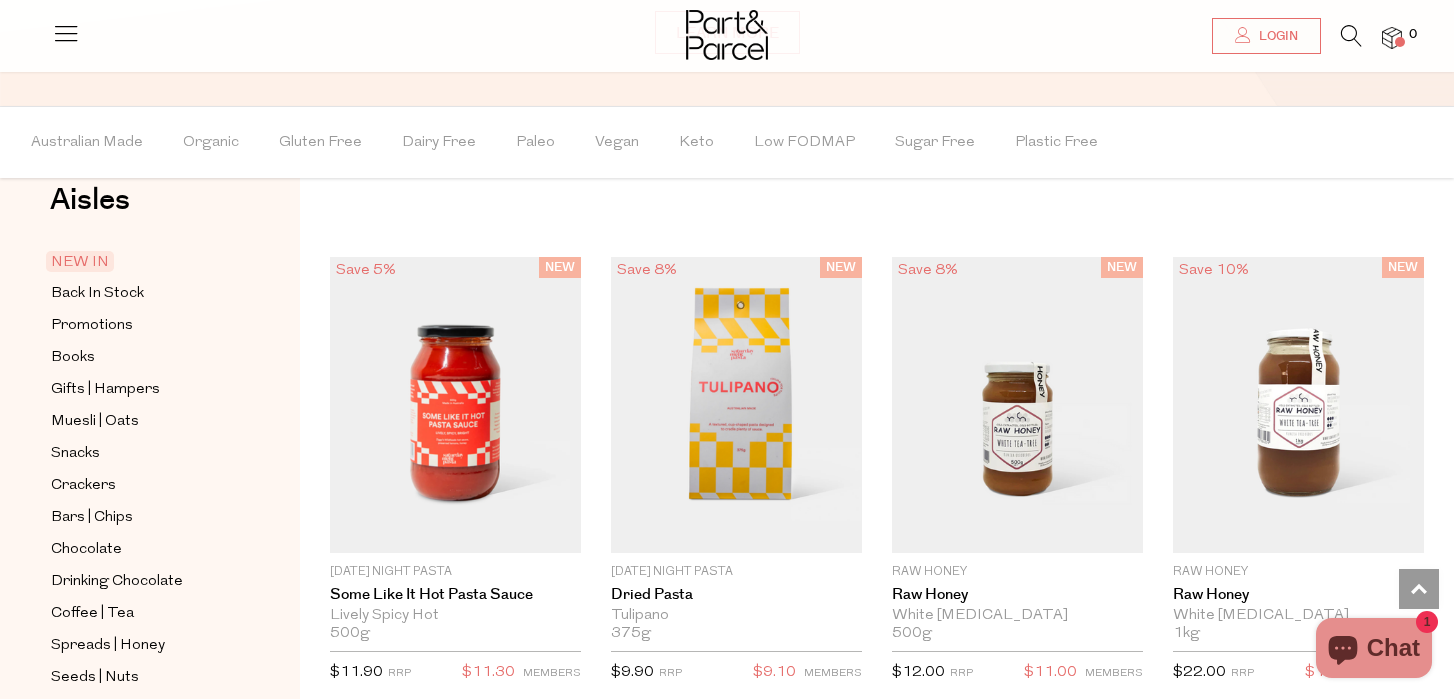 scroll, scrollTop: 0, scrollLeft: 0, axis: both 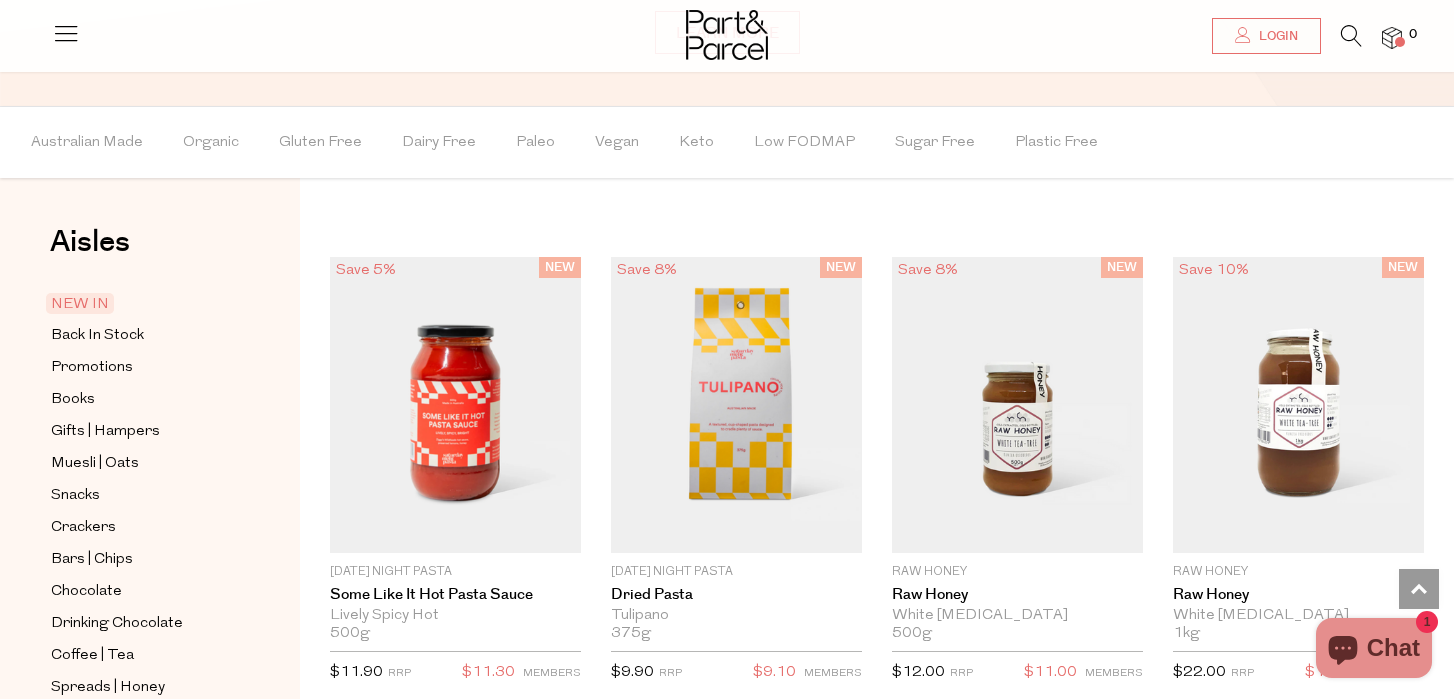 click at bounding box center (66, 33) 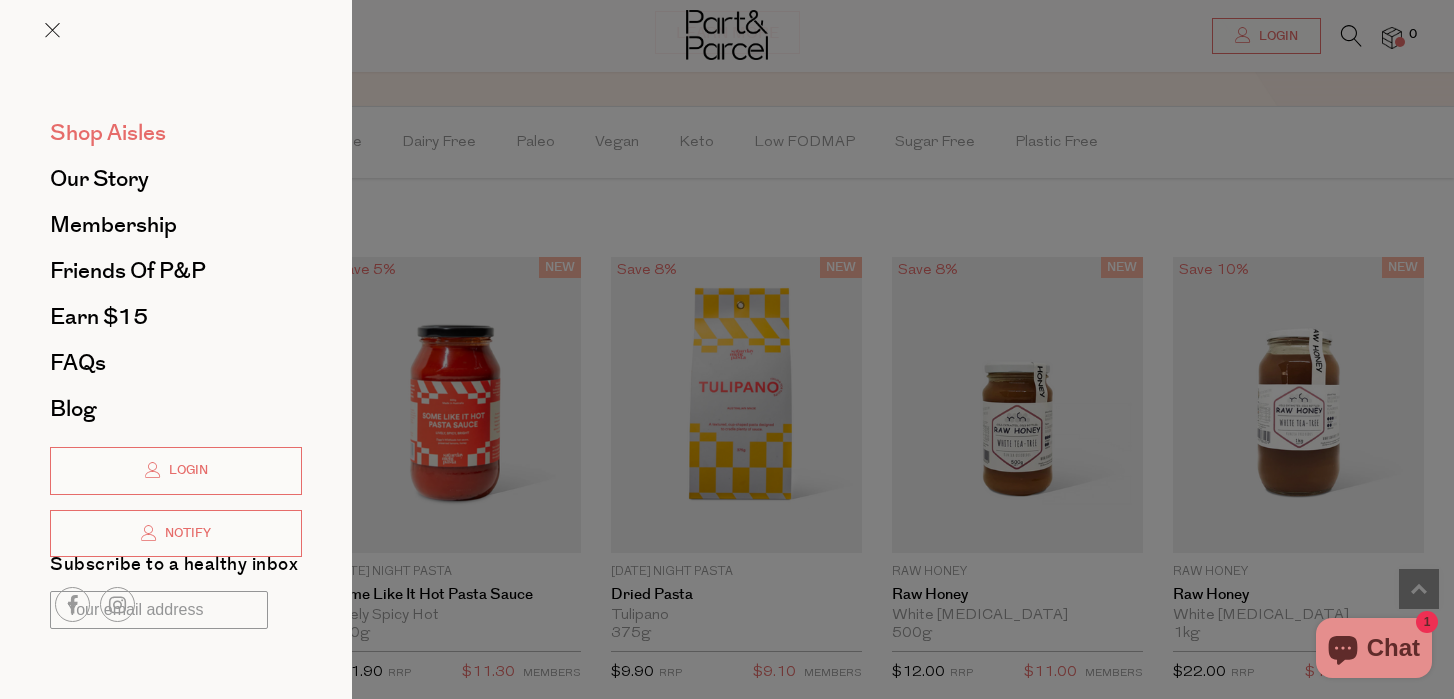 click on "Shop Aisles" at bounding box center [108, 133] 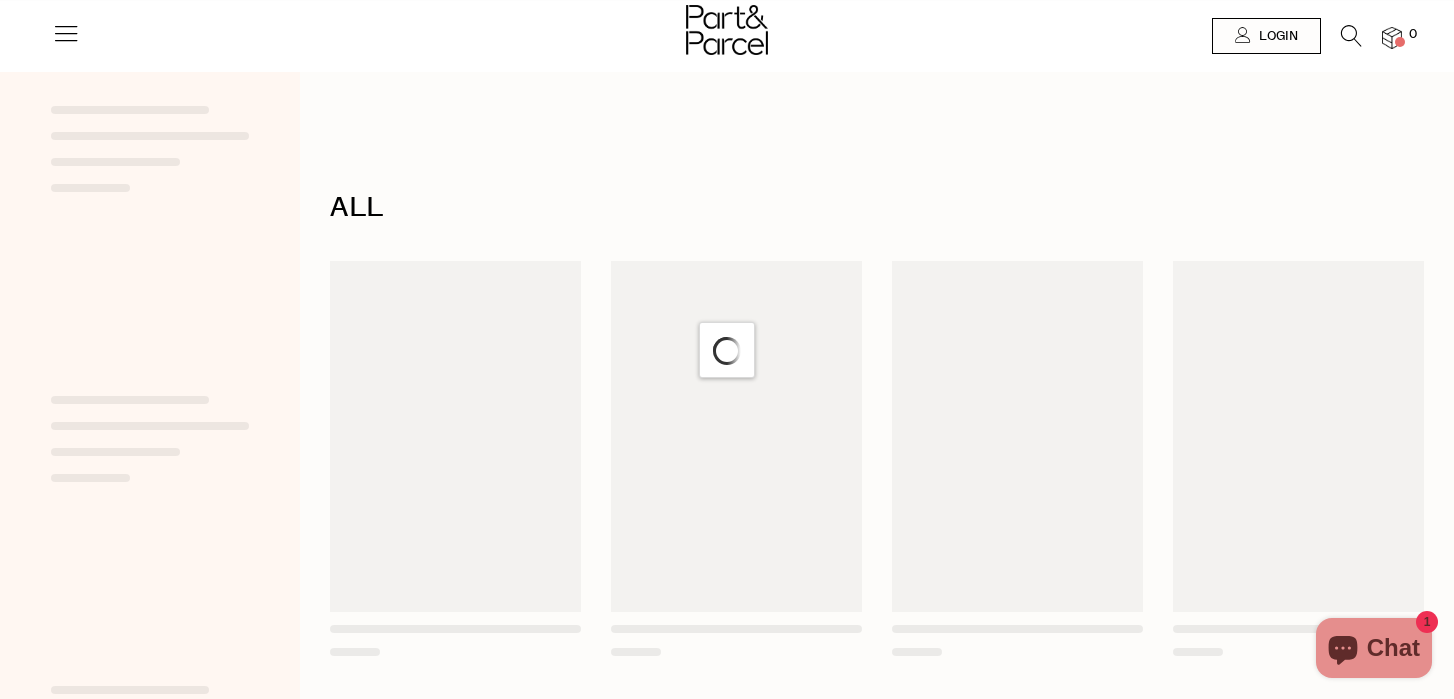 scroll, scrollTop: 0, scrollLeft: 0, axis: both 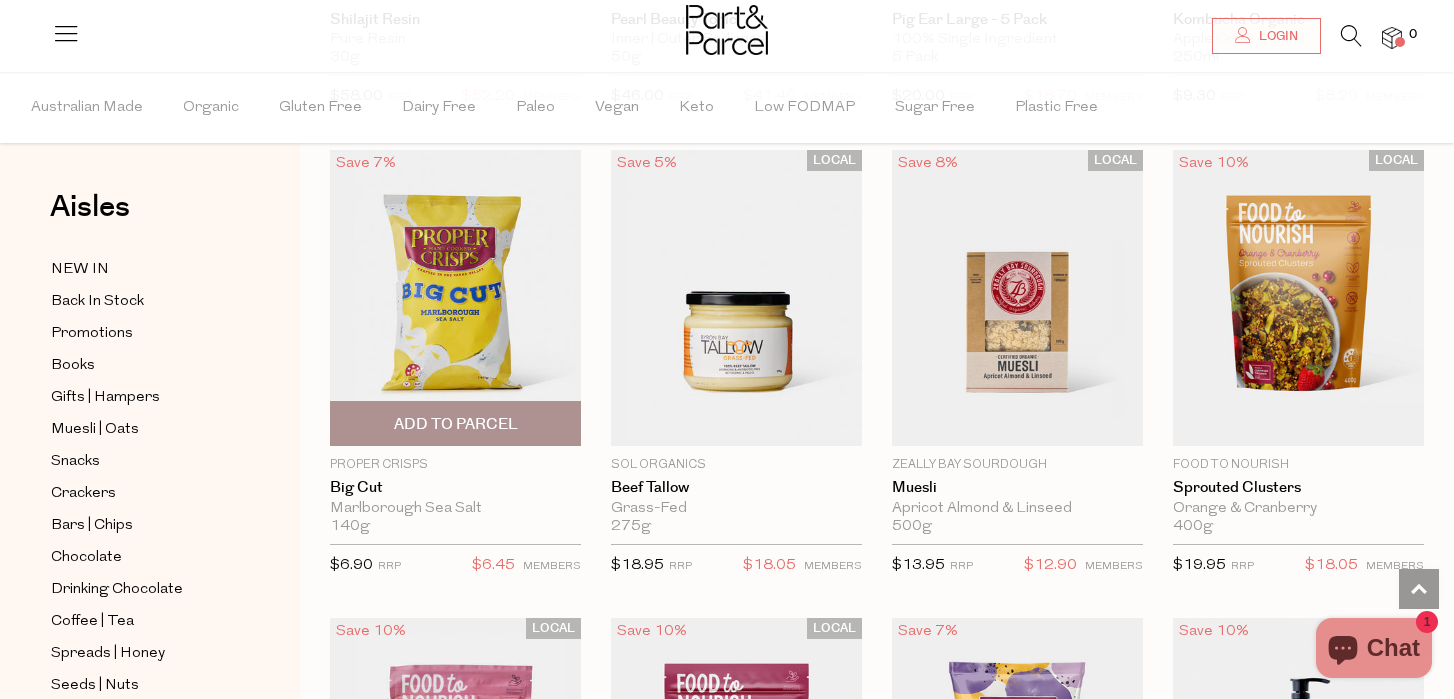 click on "Add To Parcel" at bounding box center (456, 424) 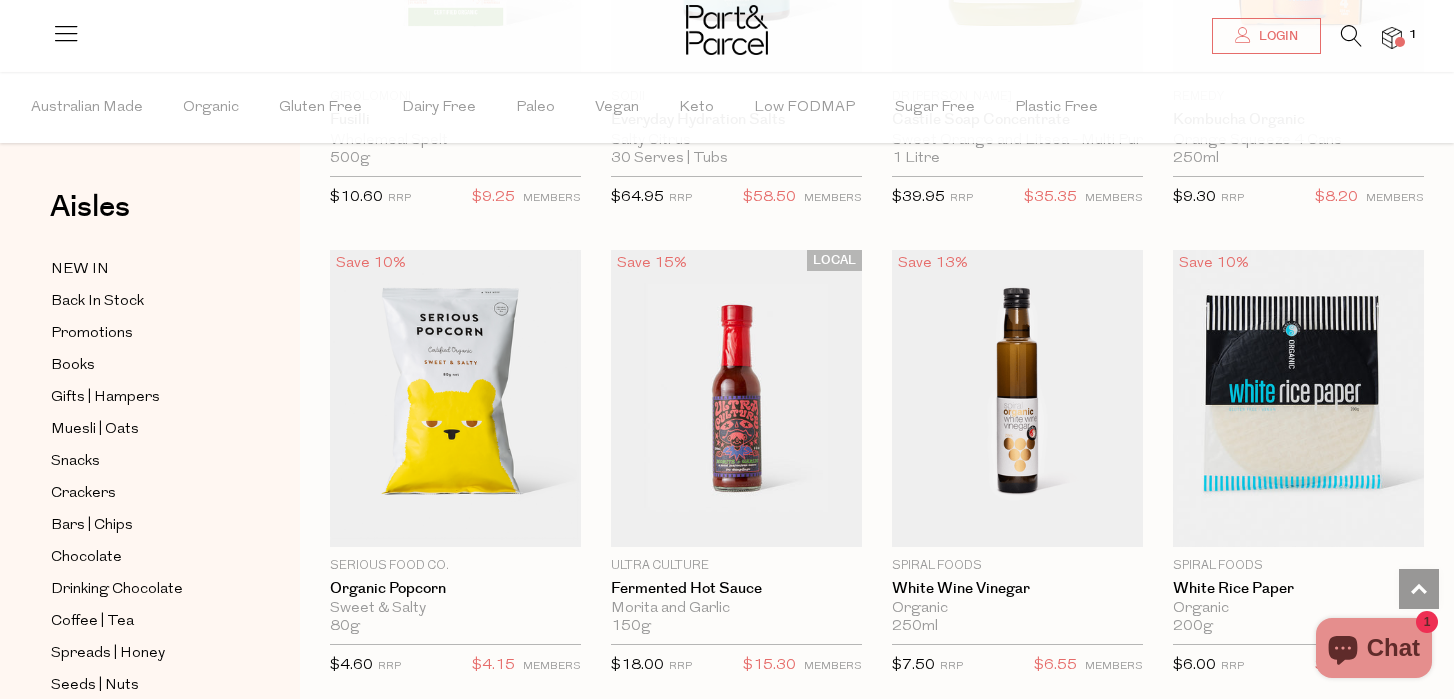 scroll, scrollTop: 28107, scrollLeft: 0, axis: vertical 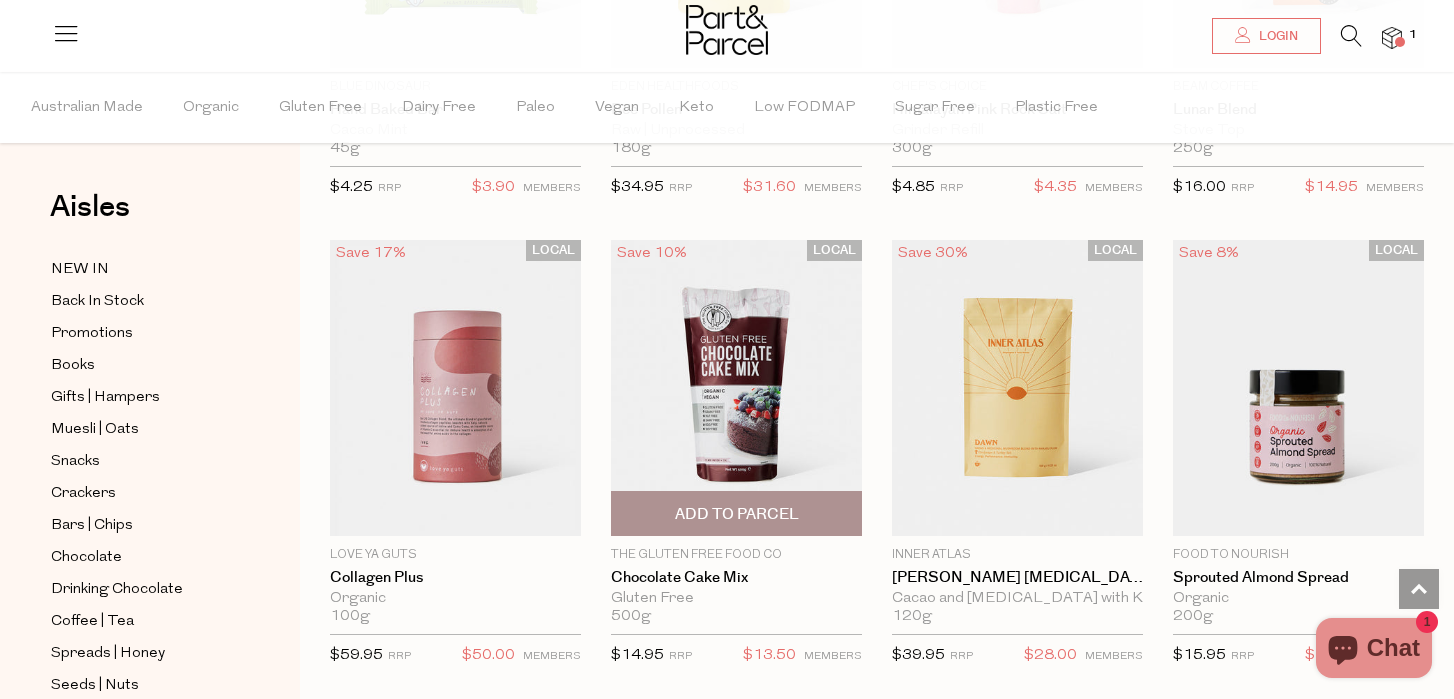 click on "Add To Parcel" at bounding box center (737, 514) 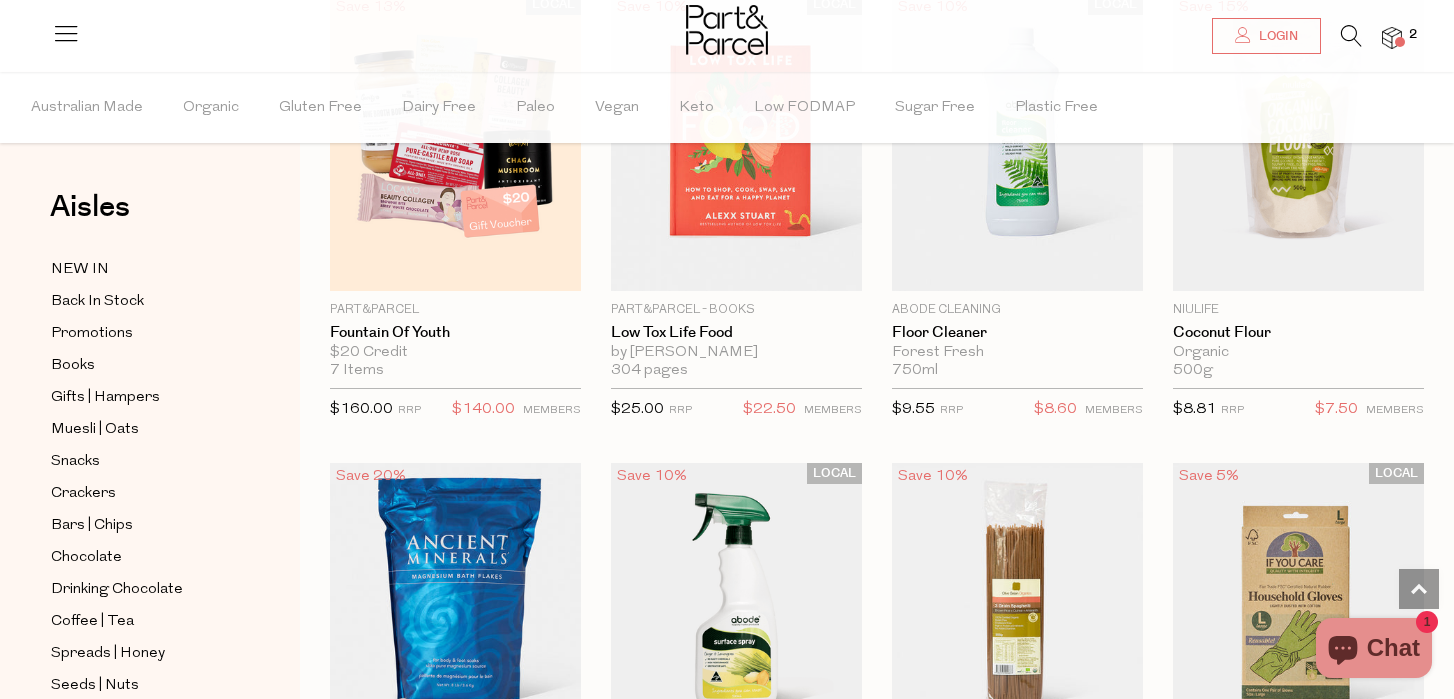 scroll, scrollTop: 34086, scrollLeft: 0, axis: vertical 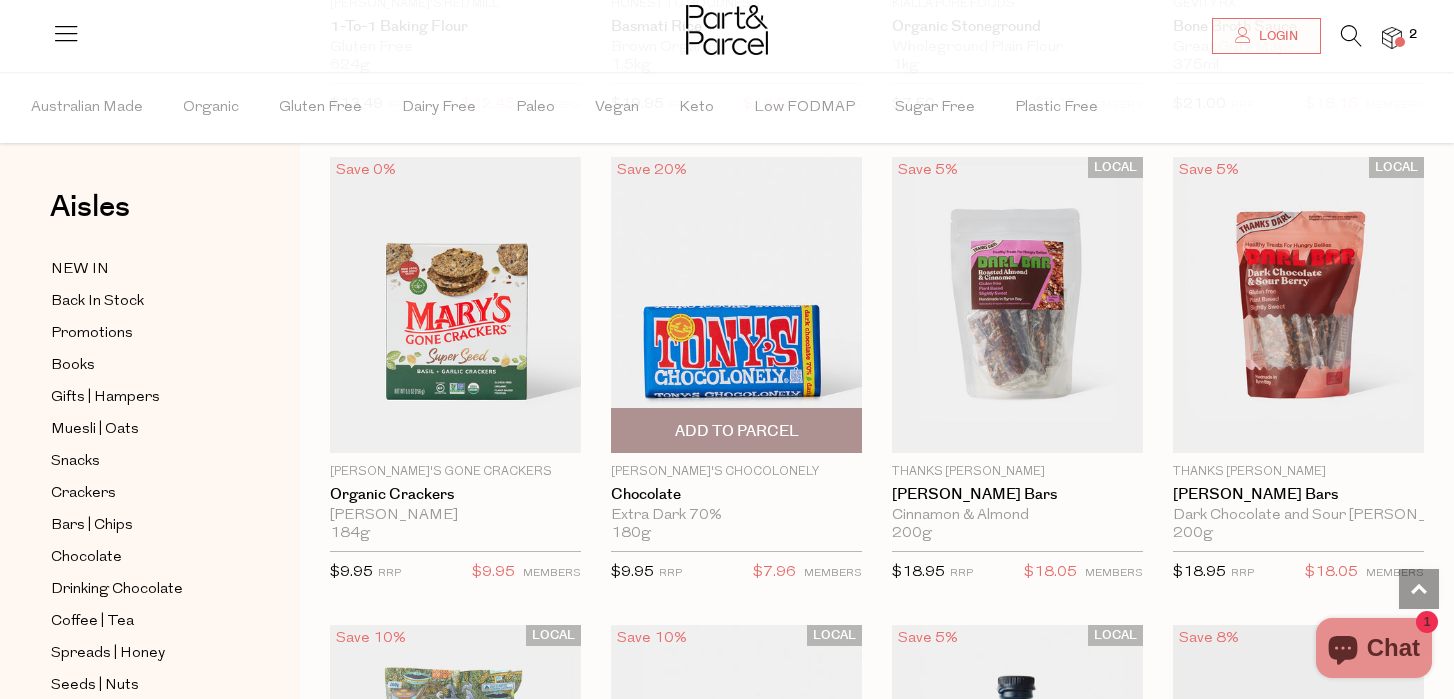 click at bounding box center [736, 305] 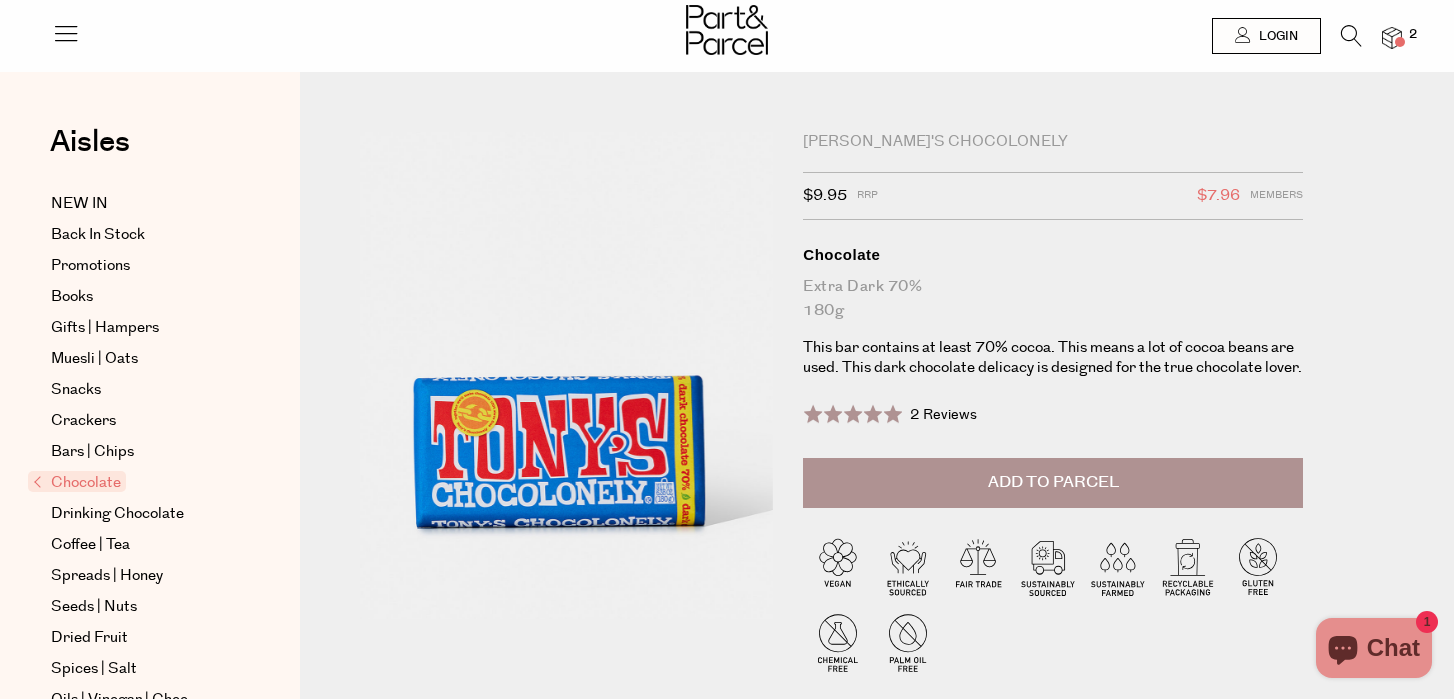 scroll, scrollTop: 0, scrollLeft: 0, axis: both 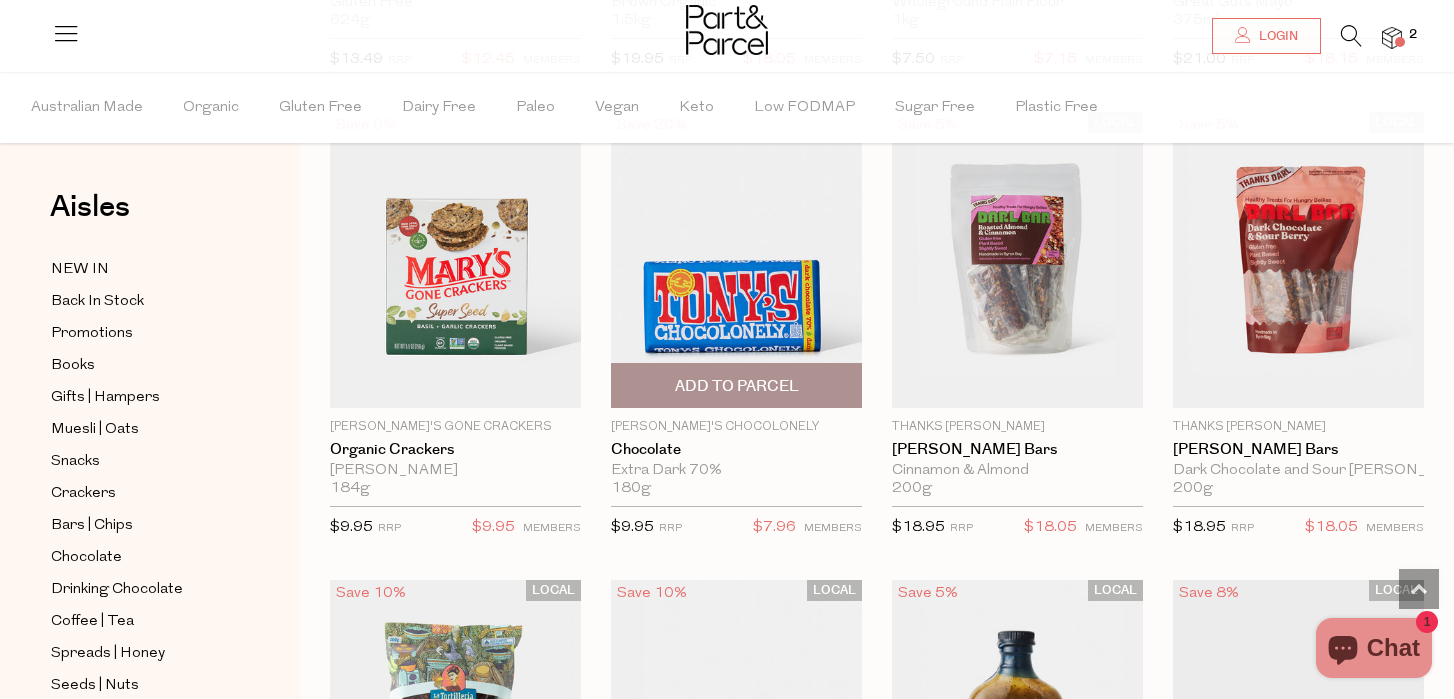 click on "Add To Parcel" at bounding box center [737, 386] 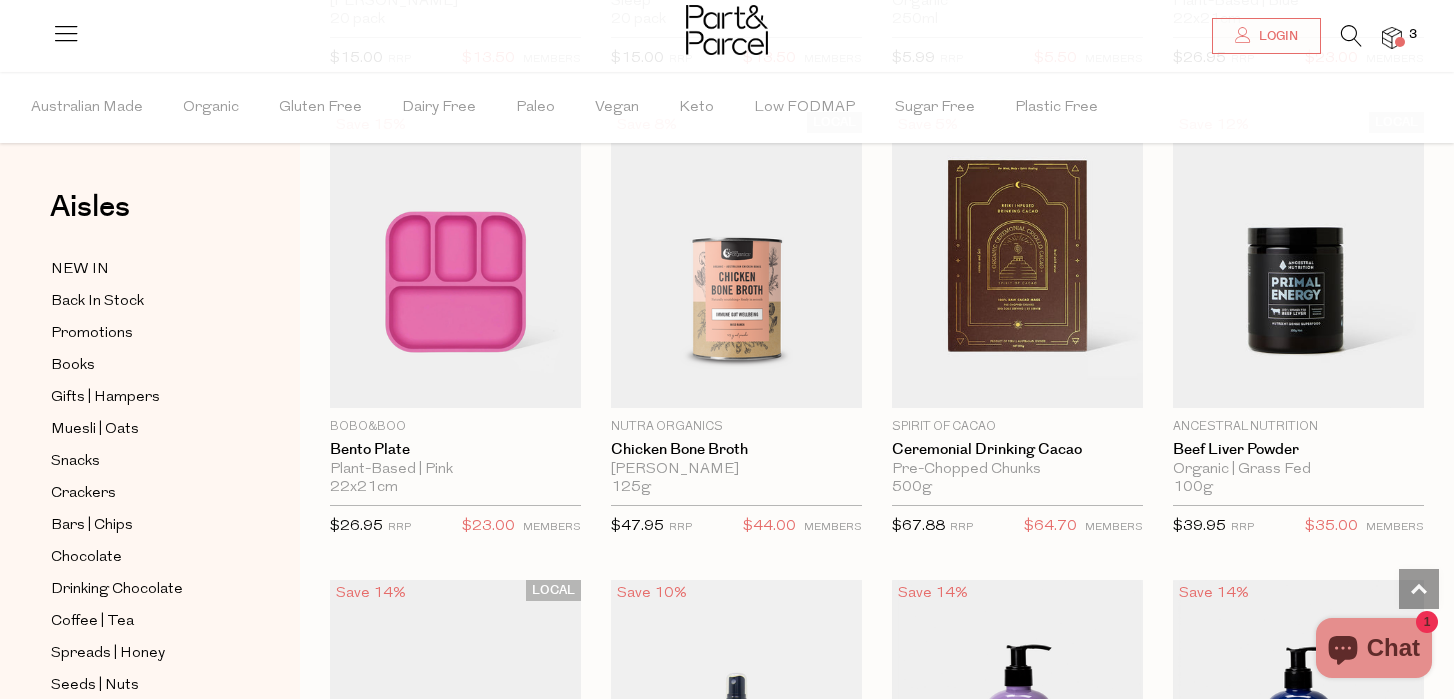 scroll, scrollTop: 10932, scrollLeft: 0, axis: vertical 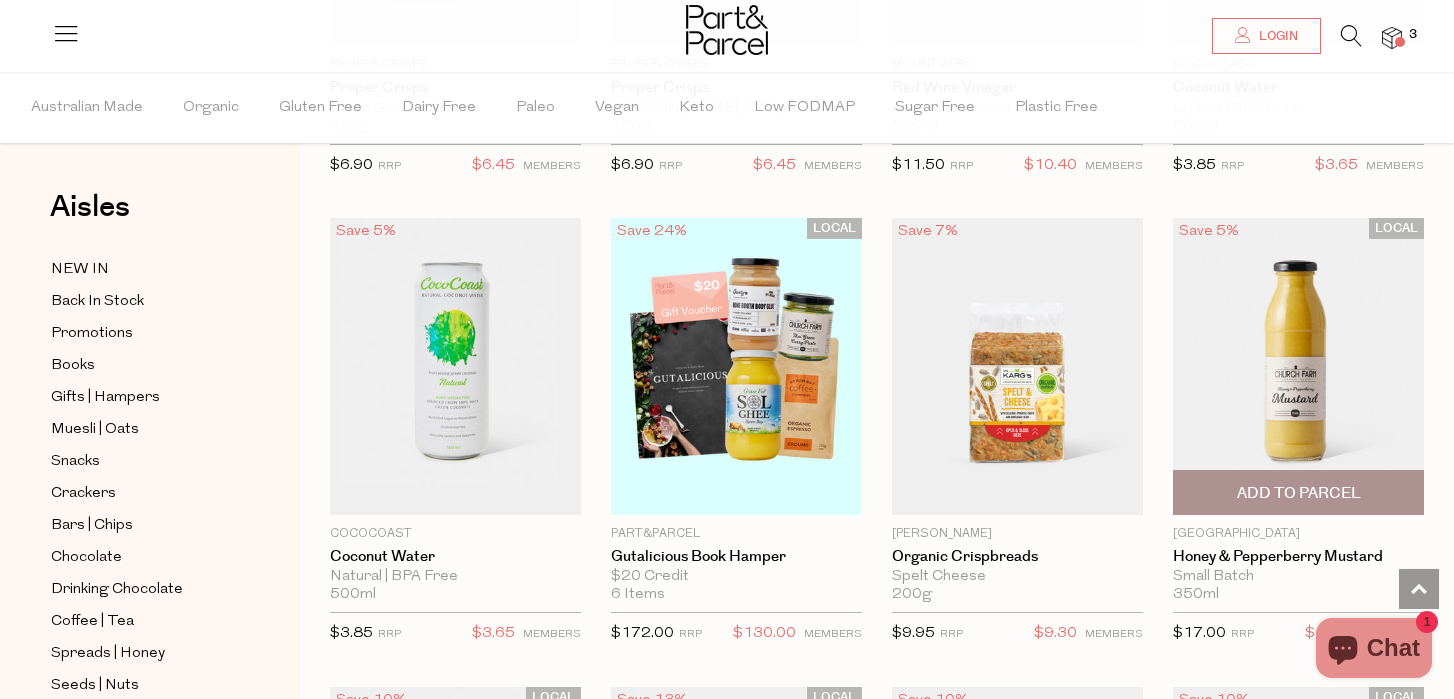 click on "Add To Parcel" at bounding box center [1299, 493] 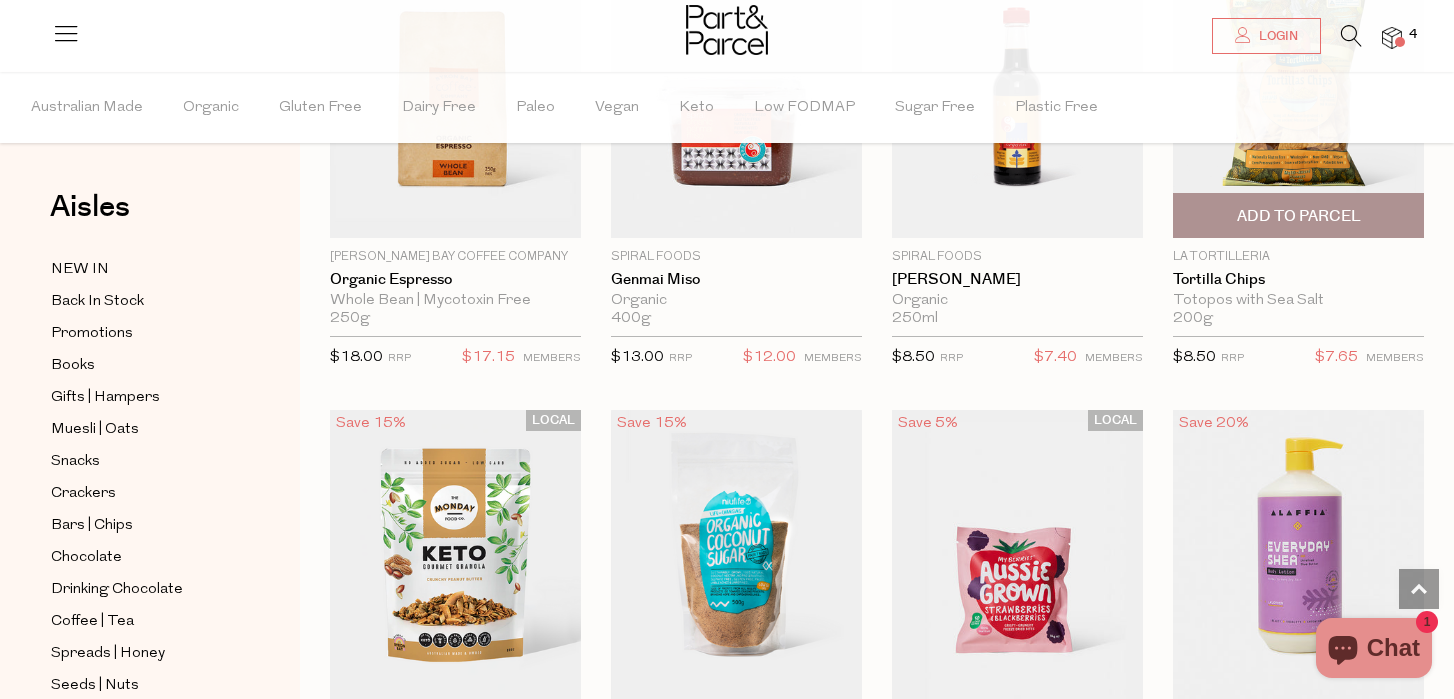 scroll, scrollTop: 16226, scrollLeft: 0, axis: vertical 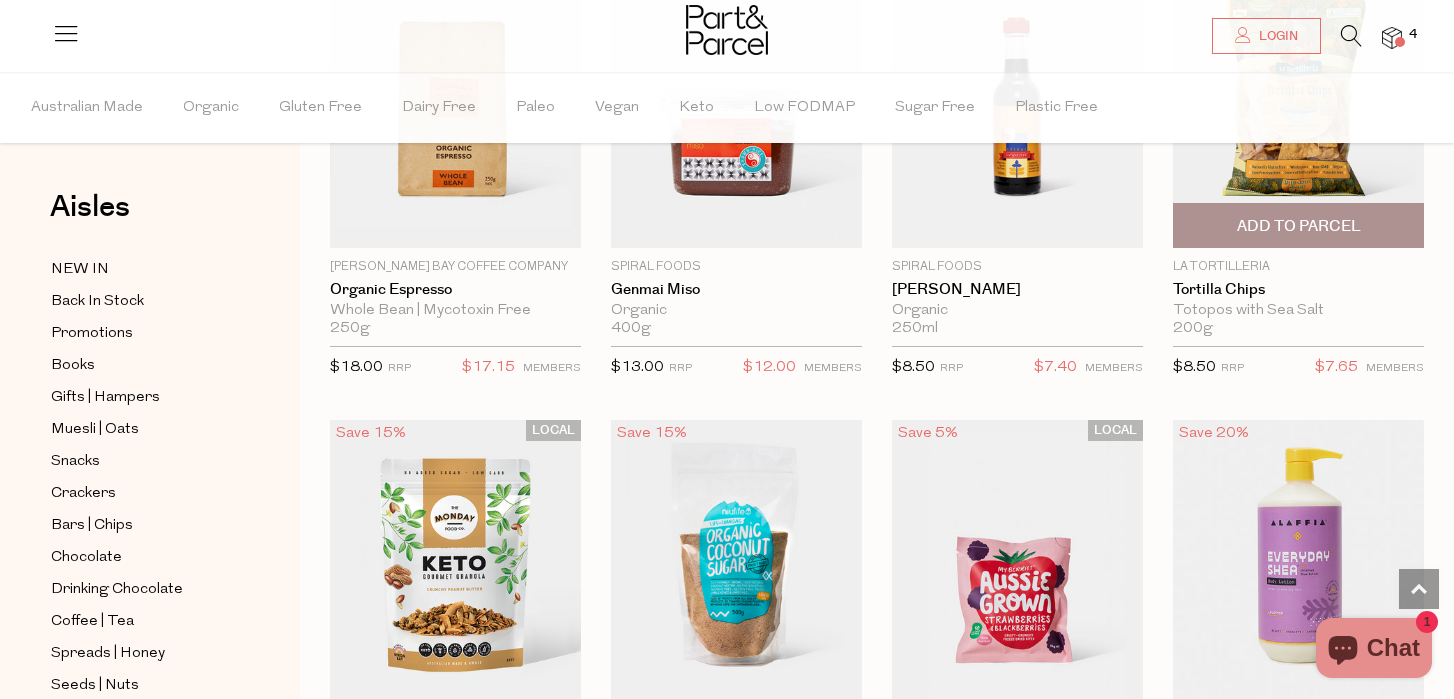 click on "Add To Parcel" at bounding box center [1299, 226] 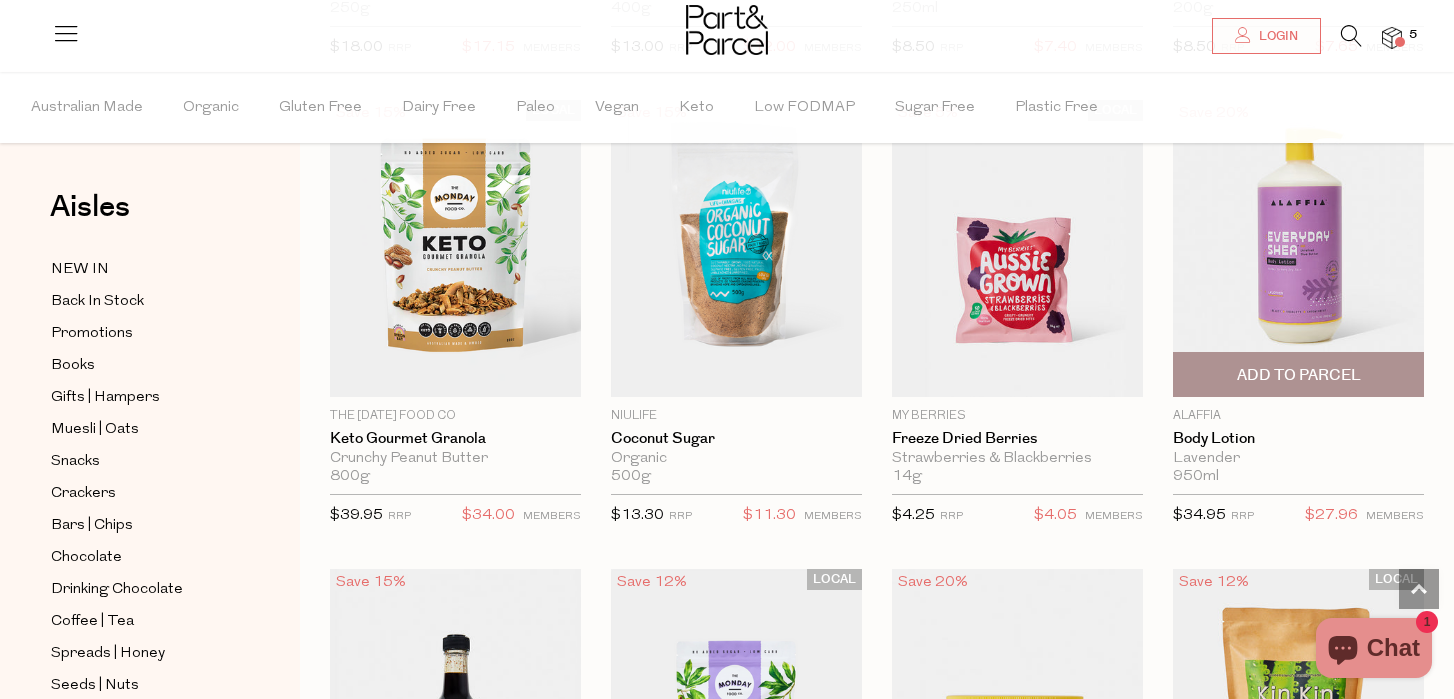 scroll, scrollTop: 16881, scrollLeft: 0, axis: vertical 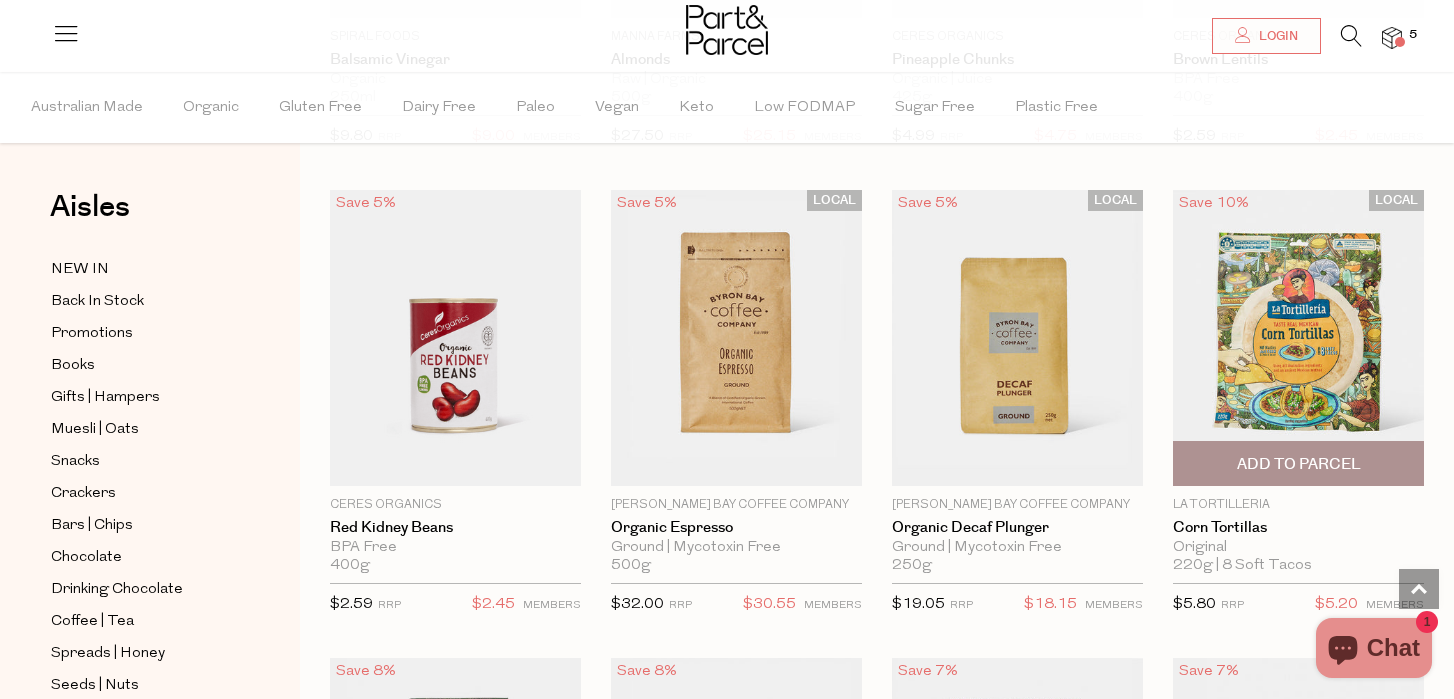 click on "Add To Parcel" at bounding box center [1298, 463] 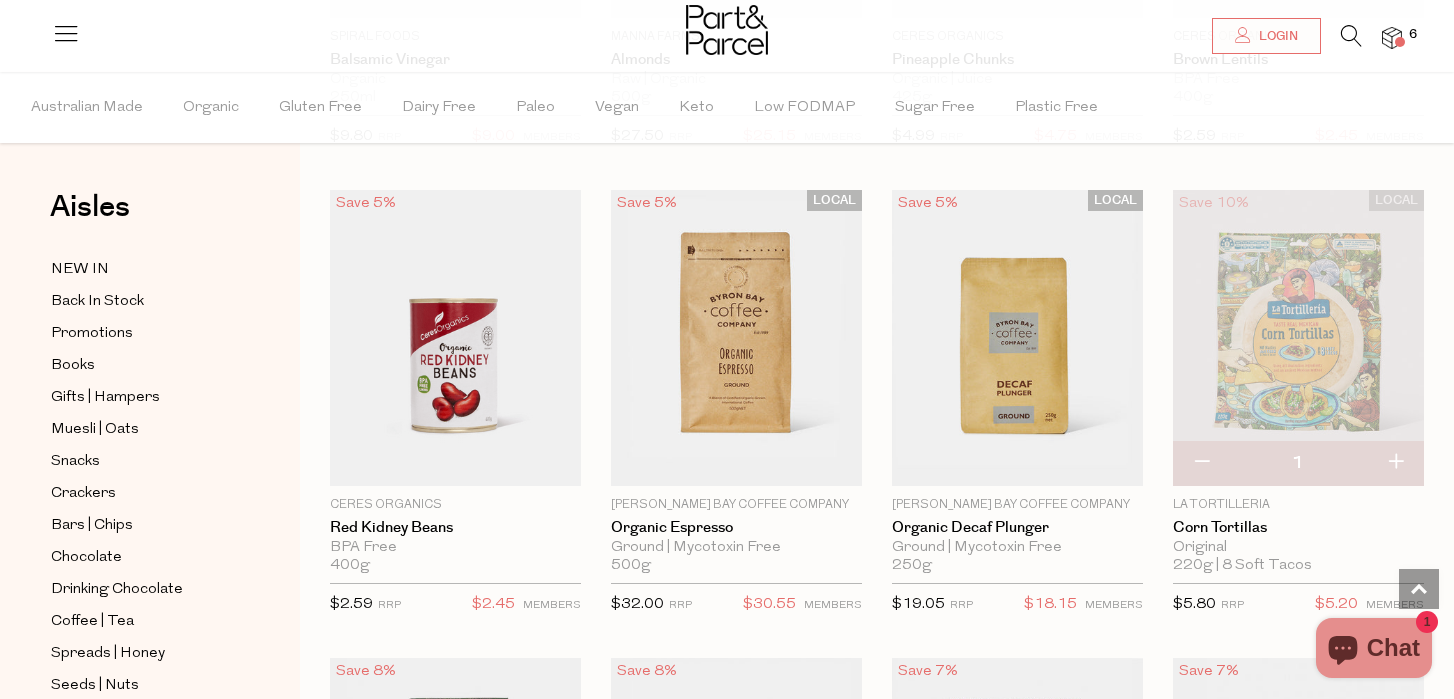 click at bounding box center [1395, 463] 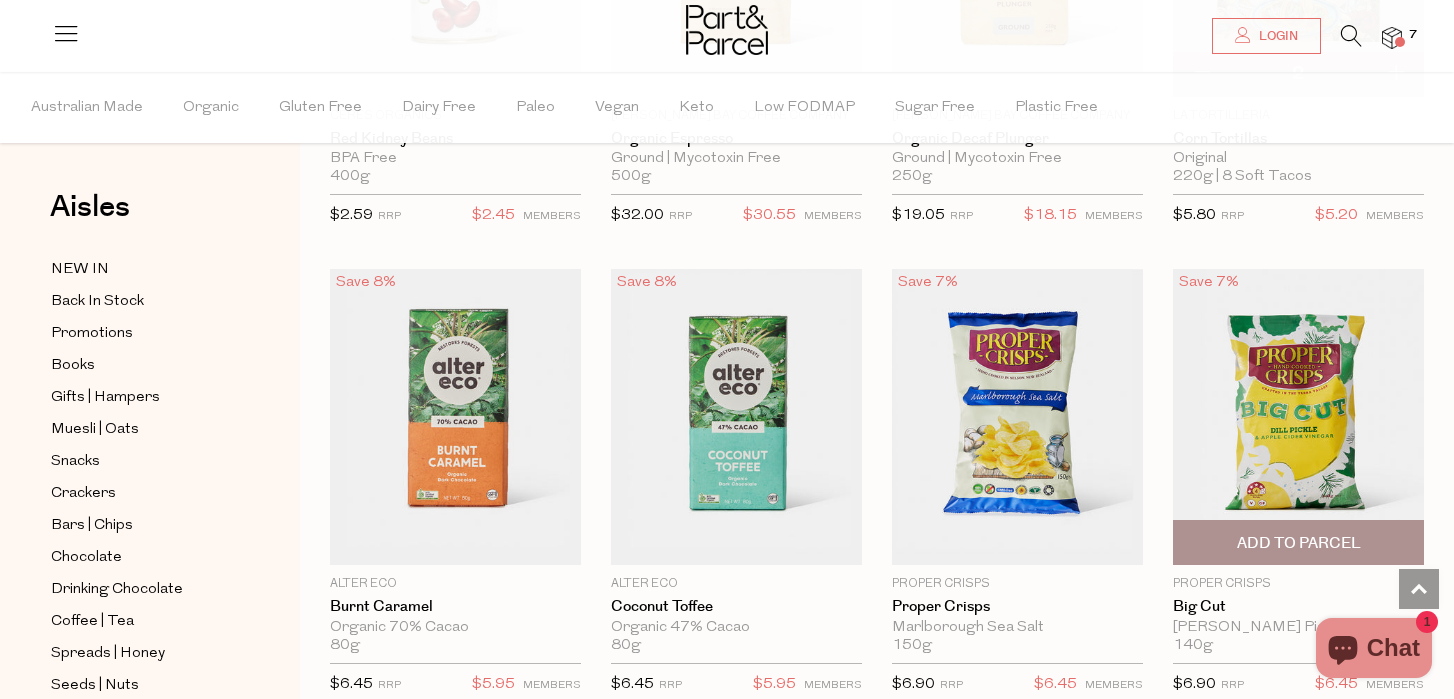 scroll, scrollTop: 29487, scrollLeft: 0, axis: vertical 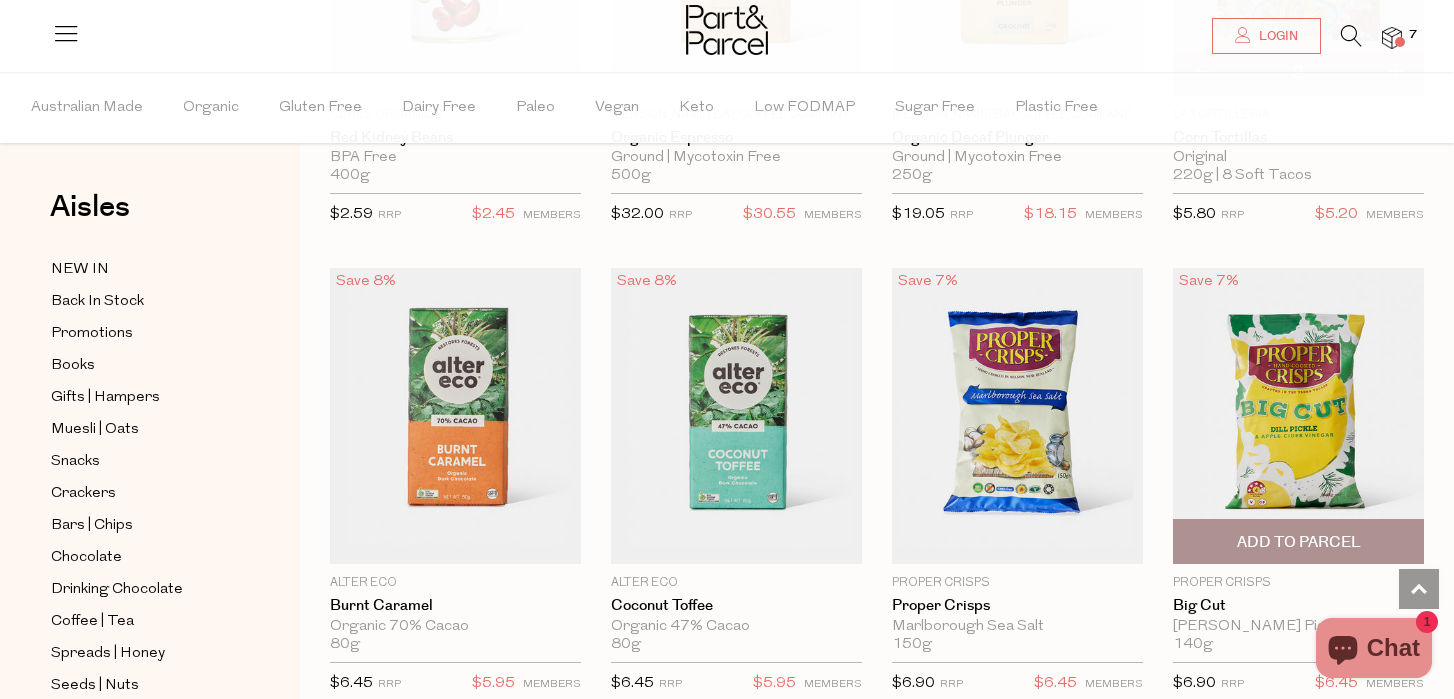 click on "Add To Parcel" at bounding box center (1299, 542) 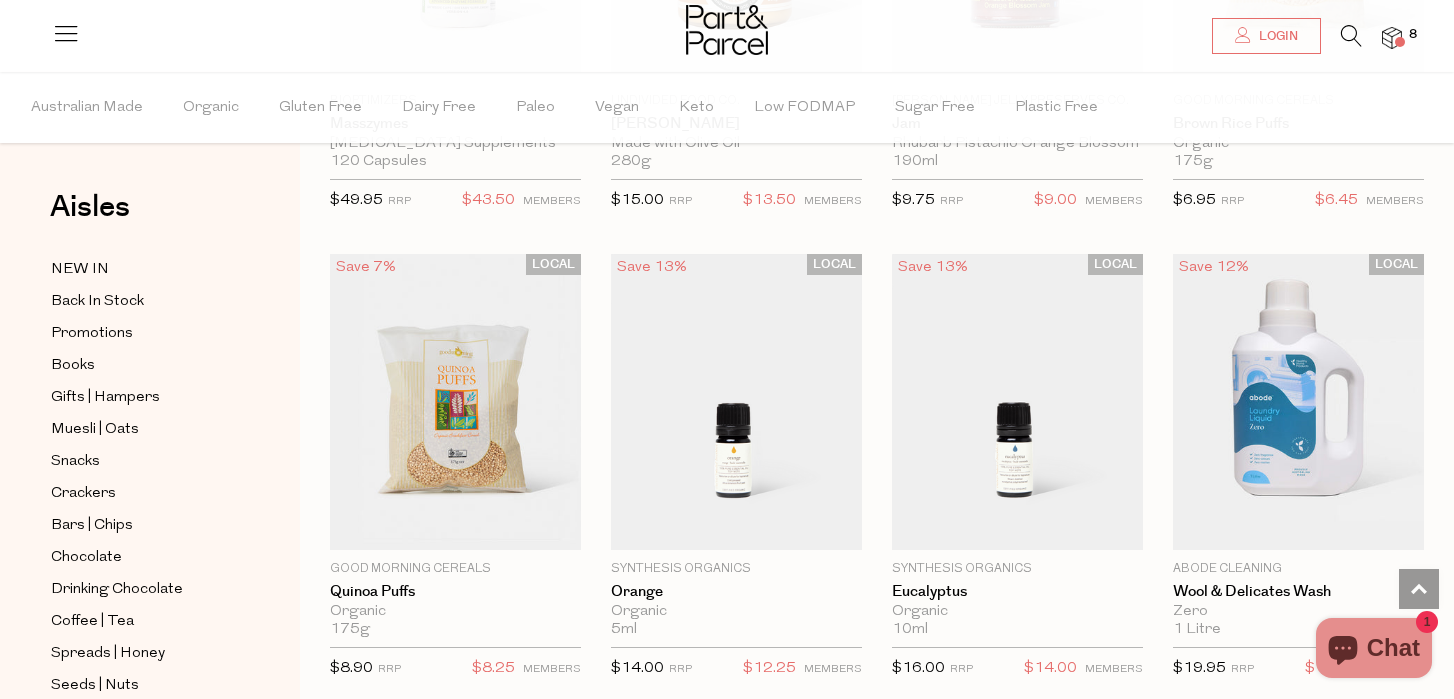 scroll, scrollTop: 34634, scrollLeft: 0, axis: vertical 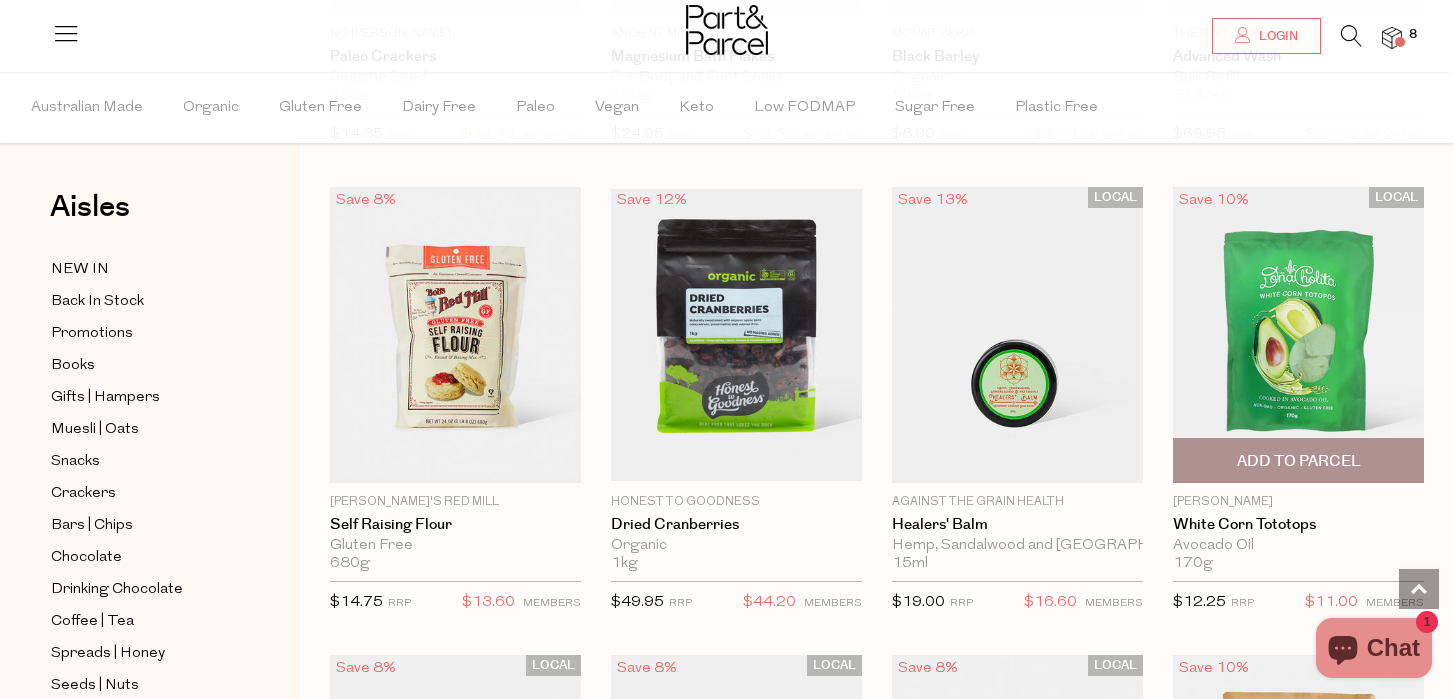 click on "Add To Parcel" at bounding box center (1299, 461) 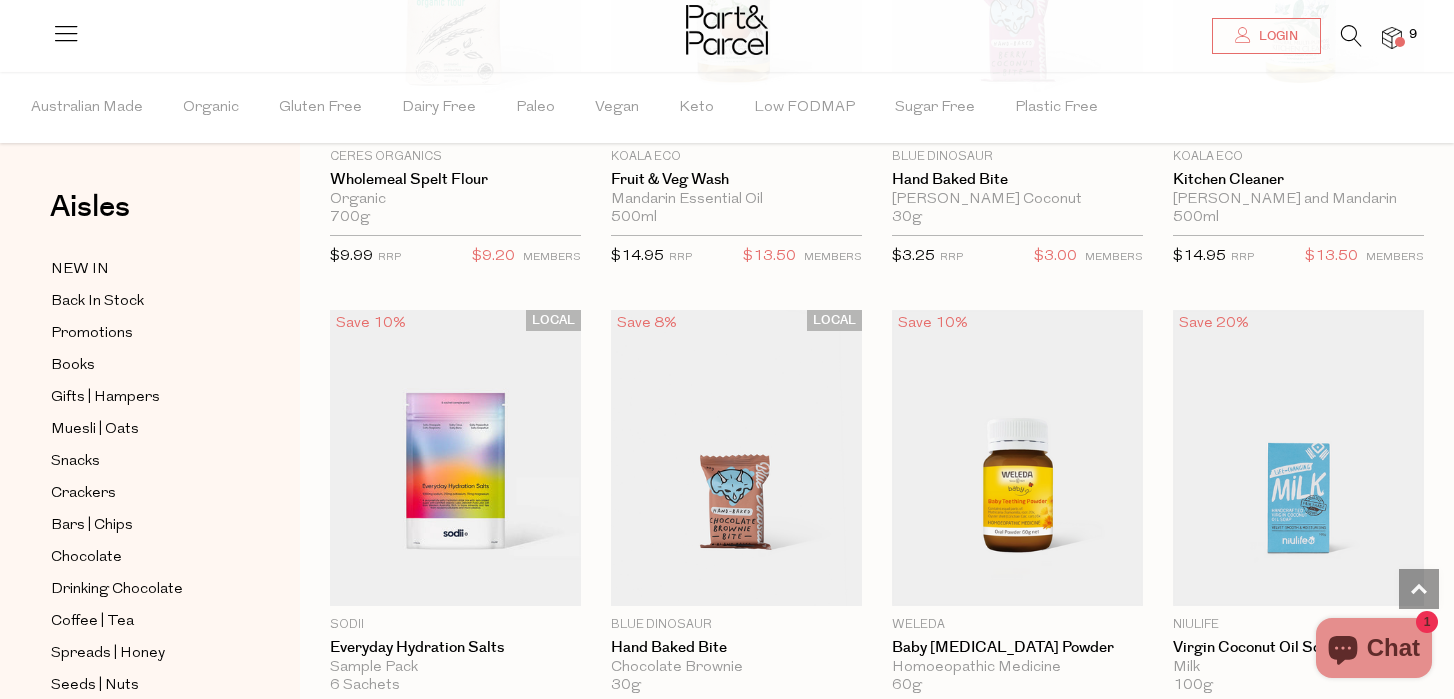 scroll, scrollTop: 51946, scrollLeft: 0, axis: vertical 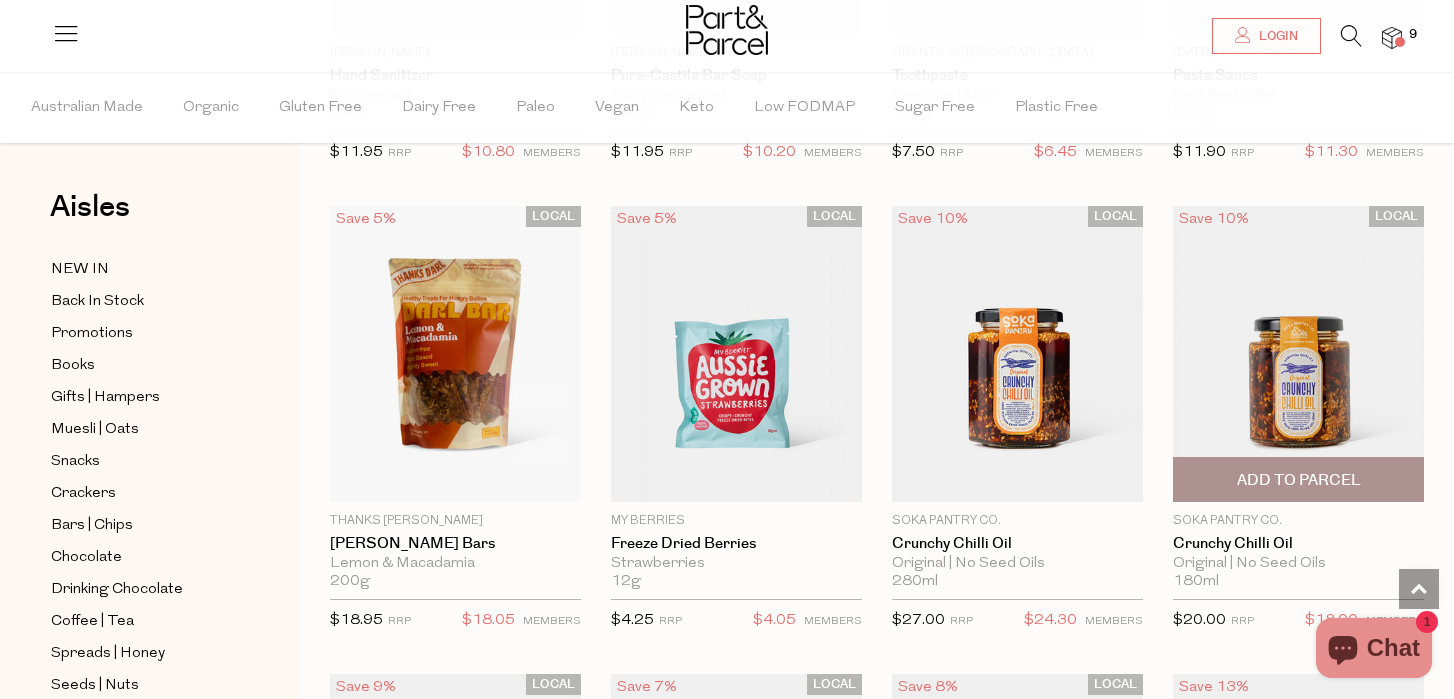 click on "Add To Parcel" at bounding box center (1299, 480) 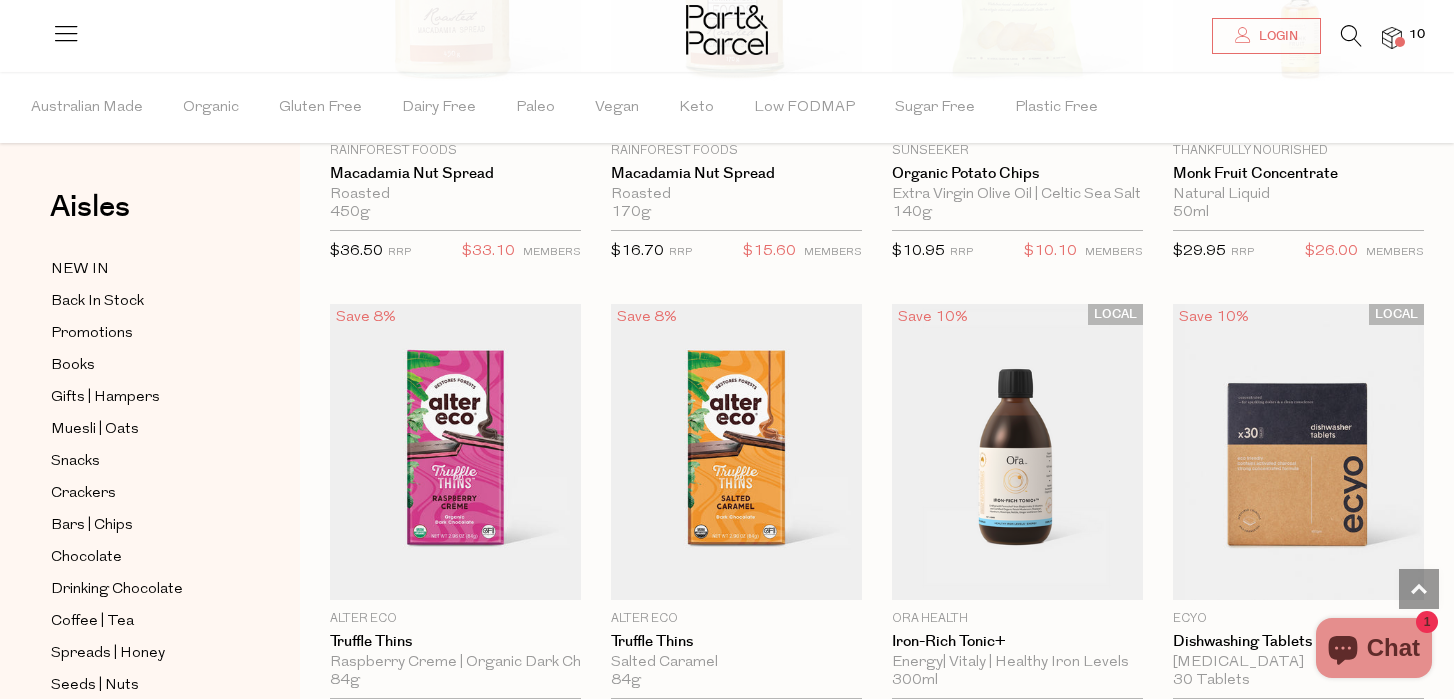 scroll, scrollTop: 67391, scrollLeft: 0, axis: vertical 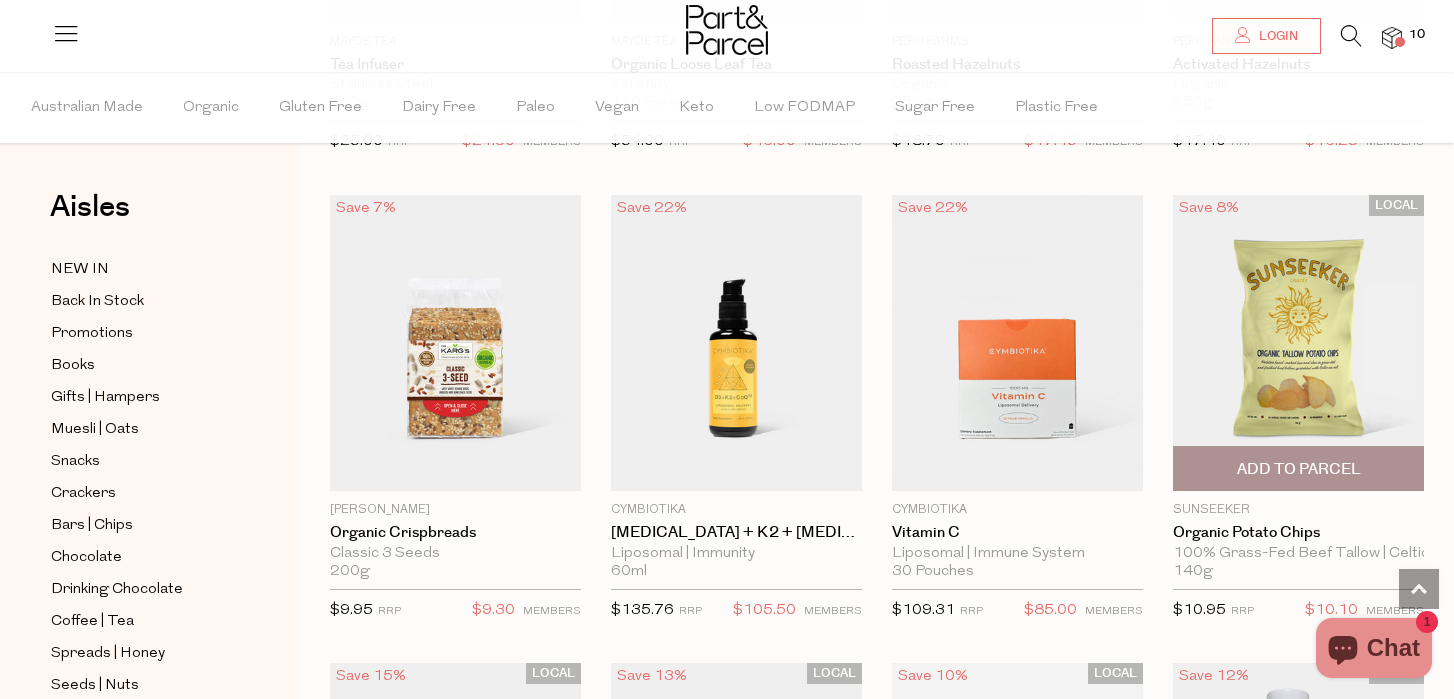 click on "Add To Parcel" at bounding box center [1299, 469] 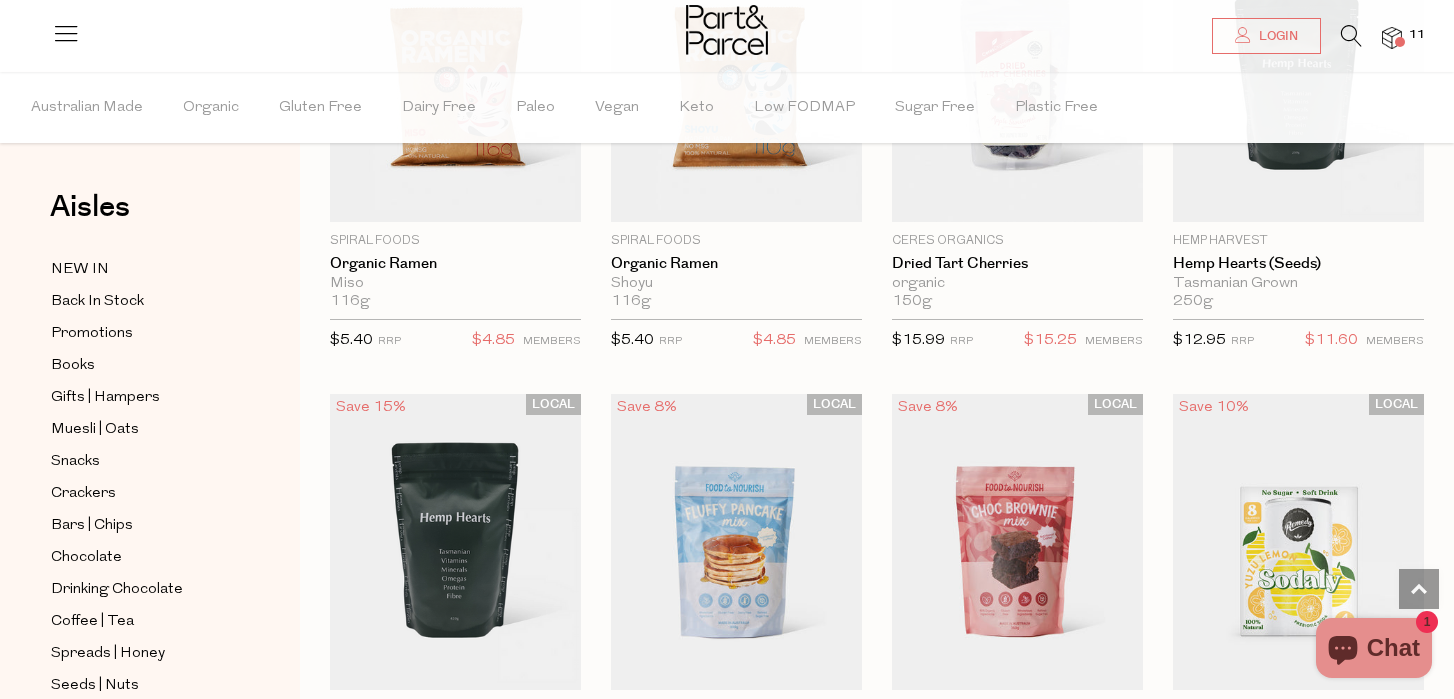scroll, scrollTop: 78536, scrollLeft: 0, axis: vertical 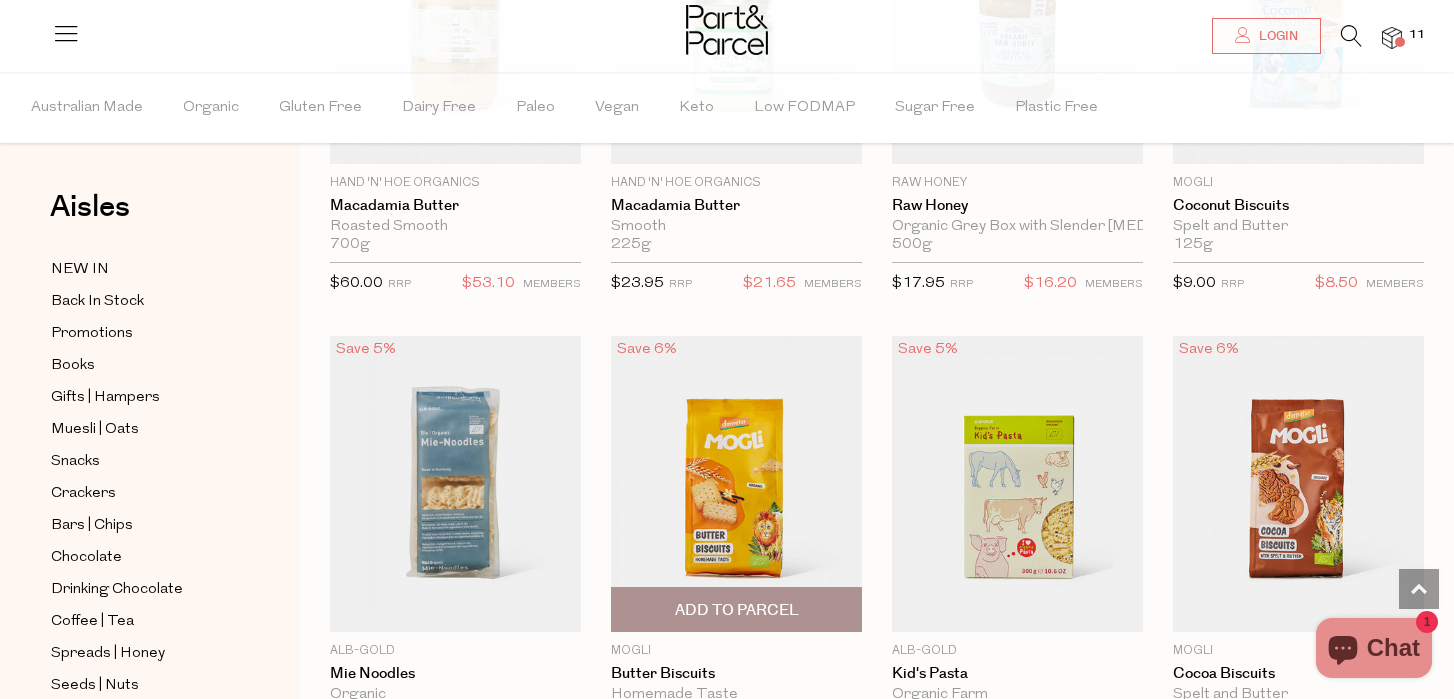 click at bounding box center [736, 484] 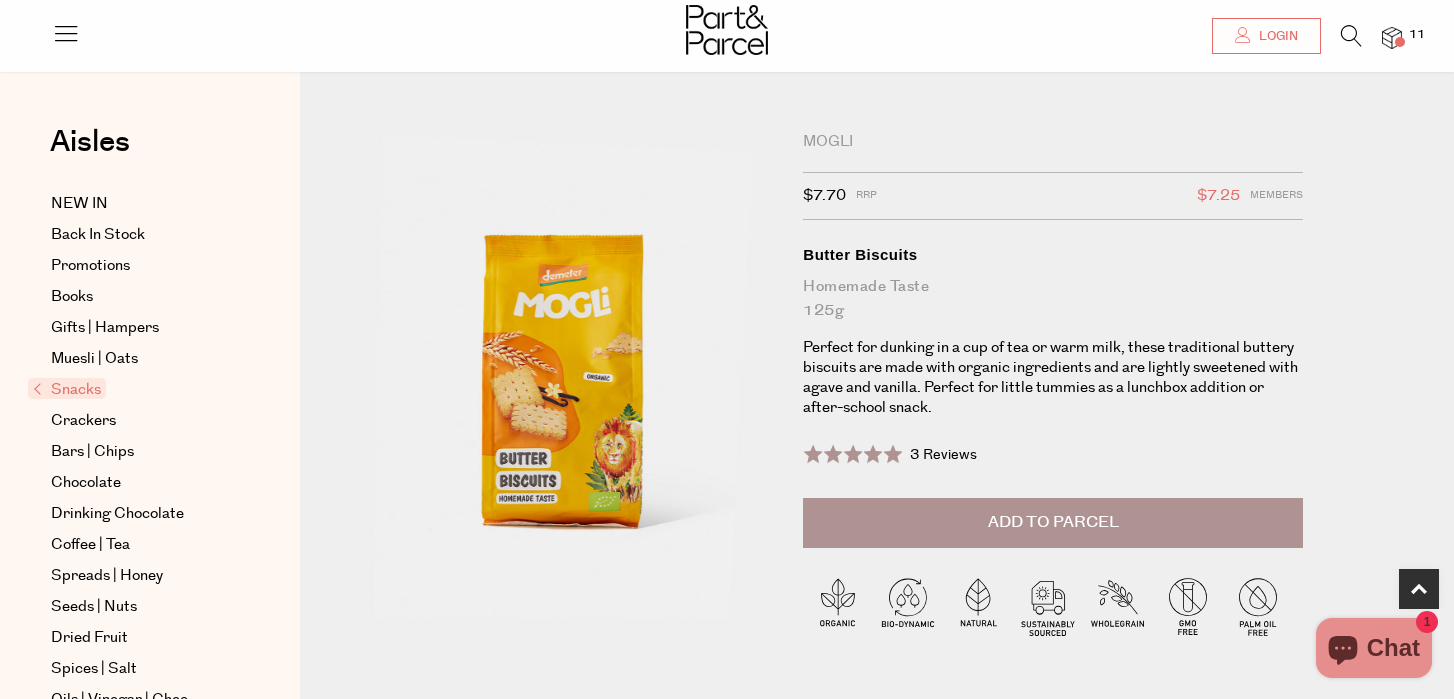 scroll, scrollTop: 544, scrollLeft: 0, axis: vertical 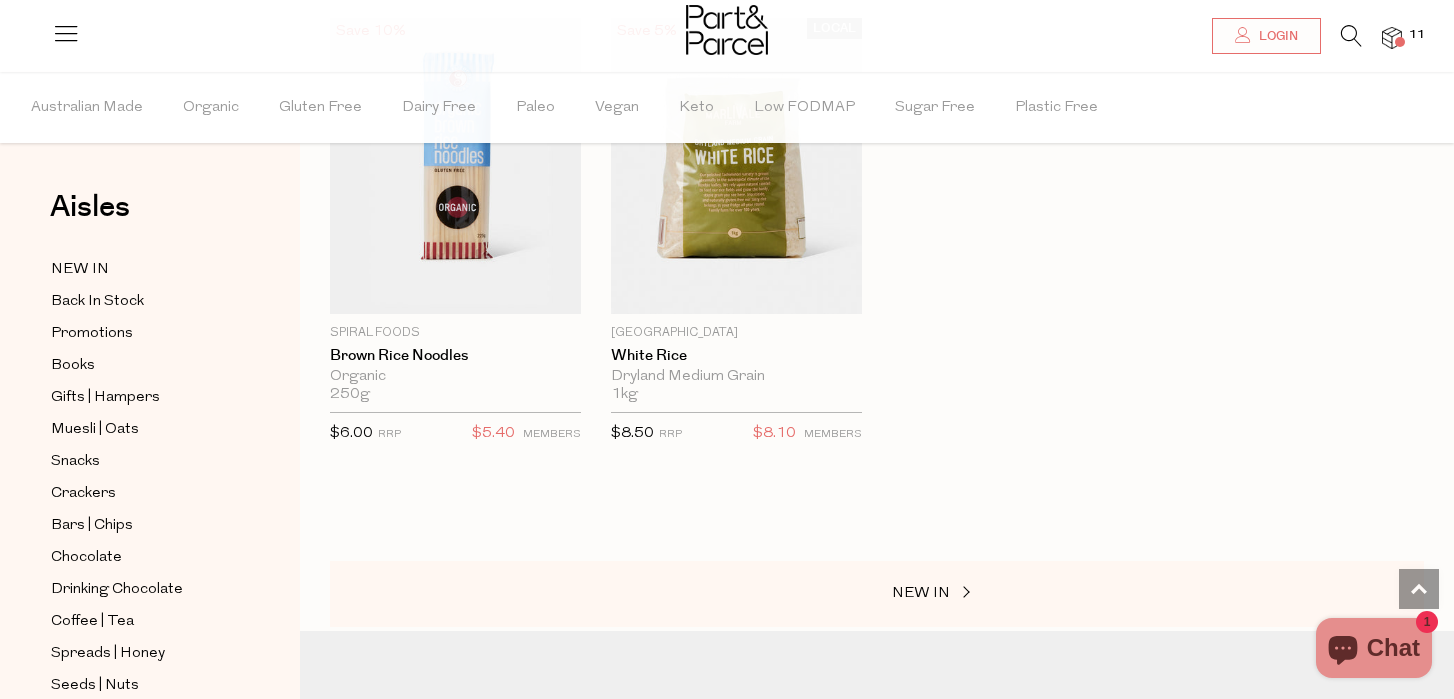click at bounding box center (1392, 38) 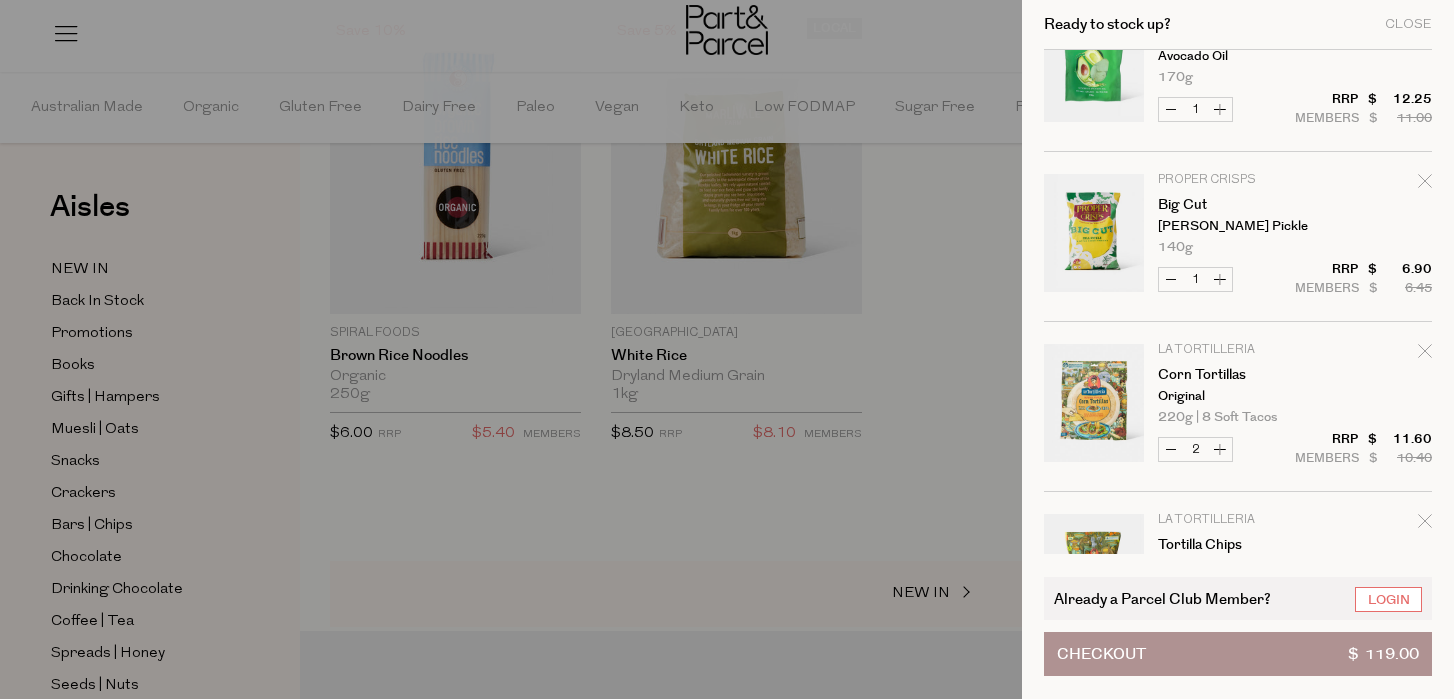 scroll, scrollTop: 1386, scrollLeft: 0, axis: vertical 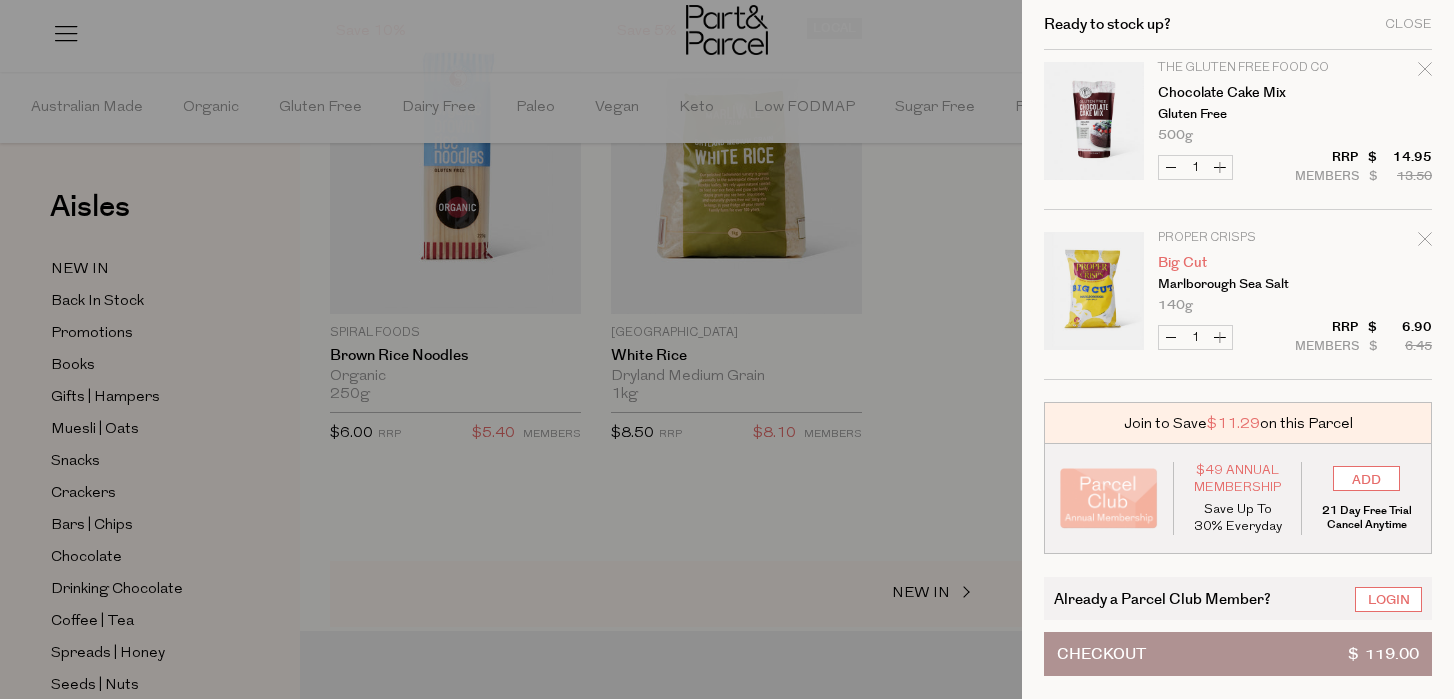 click on "Big Cut" at bounding box center (1235, 263) 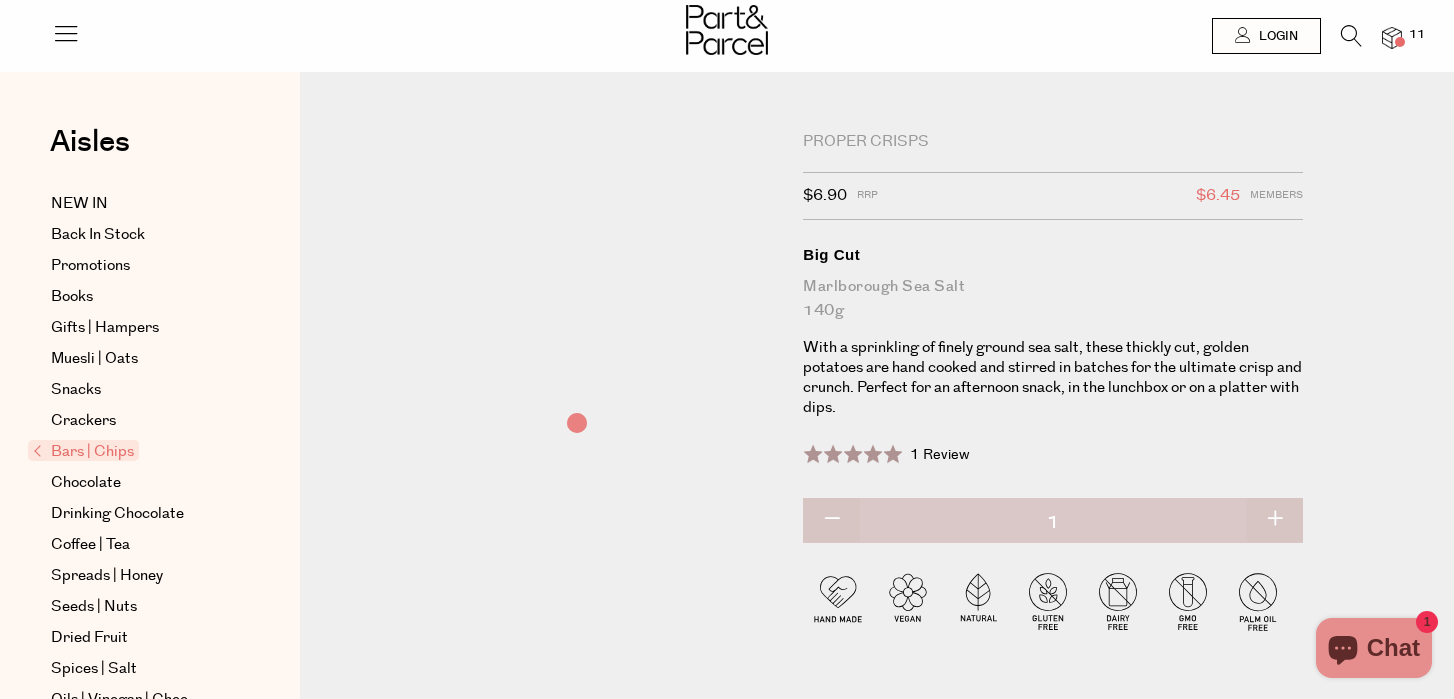 scroll, scrollTop: 0, scrollLeft: 0, axis: both 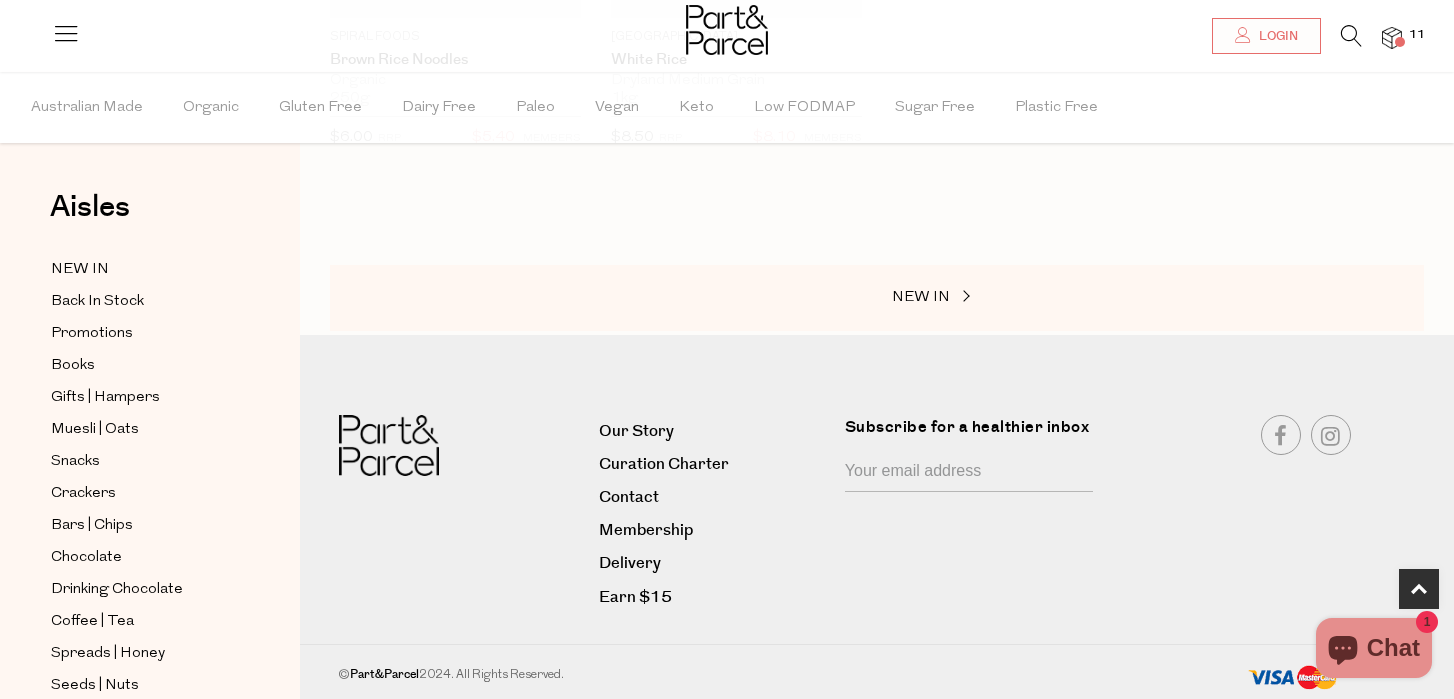 click at bounding box center [1392, 38] 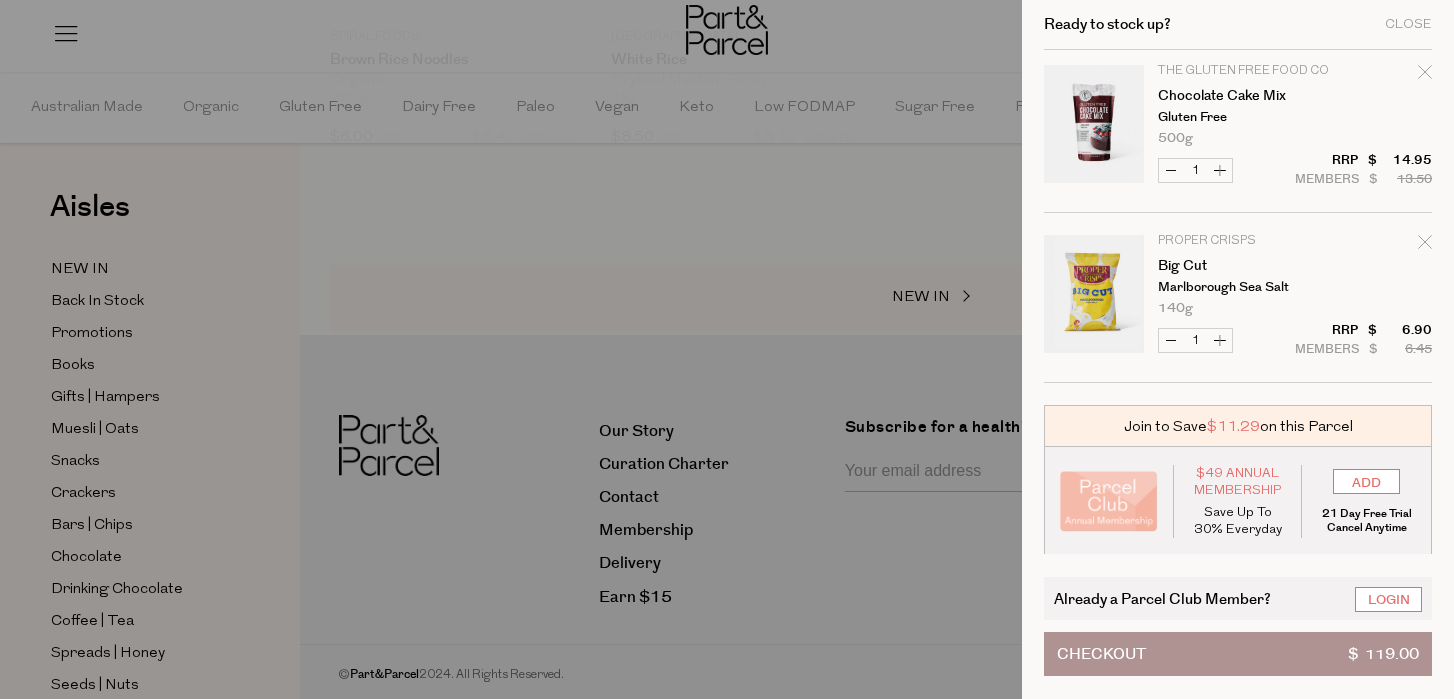 scroll, scrollTop: 1386, scrollLeft: 0, axis: vertical 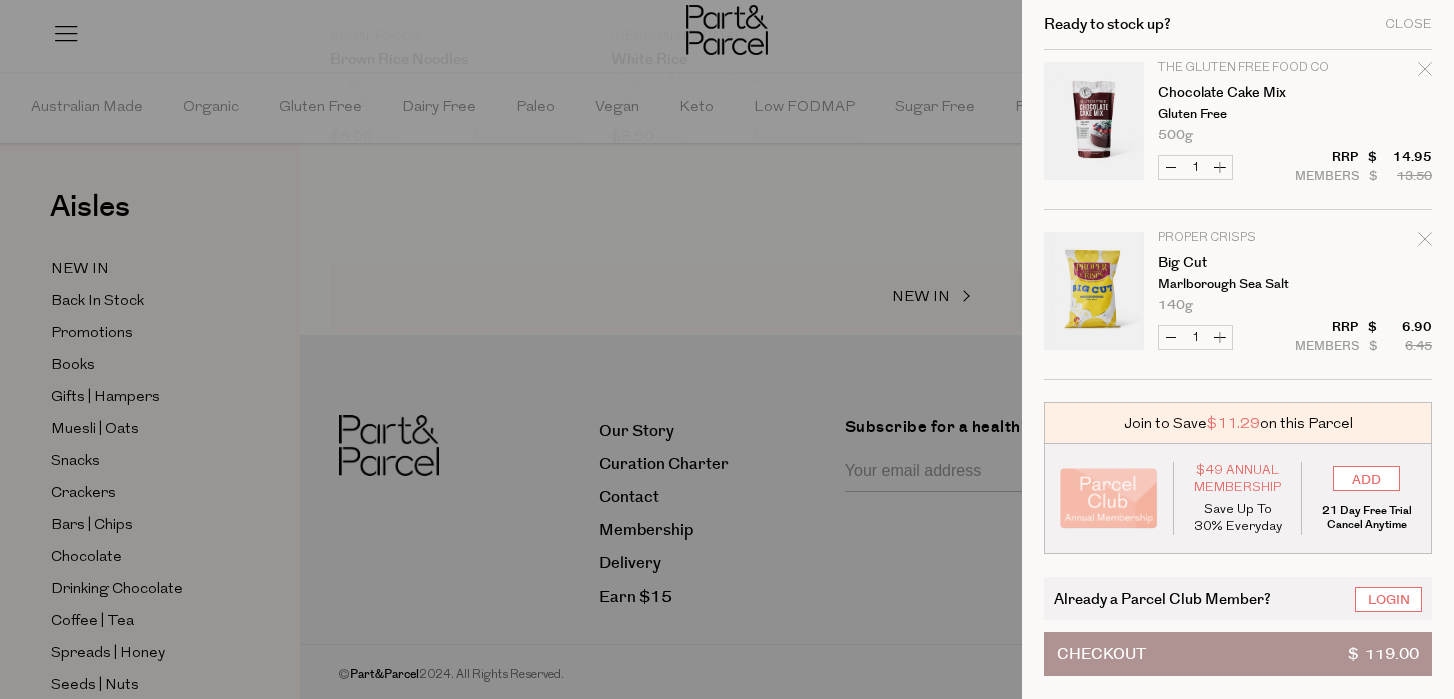 click 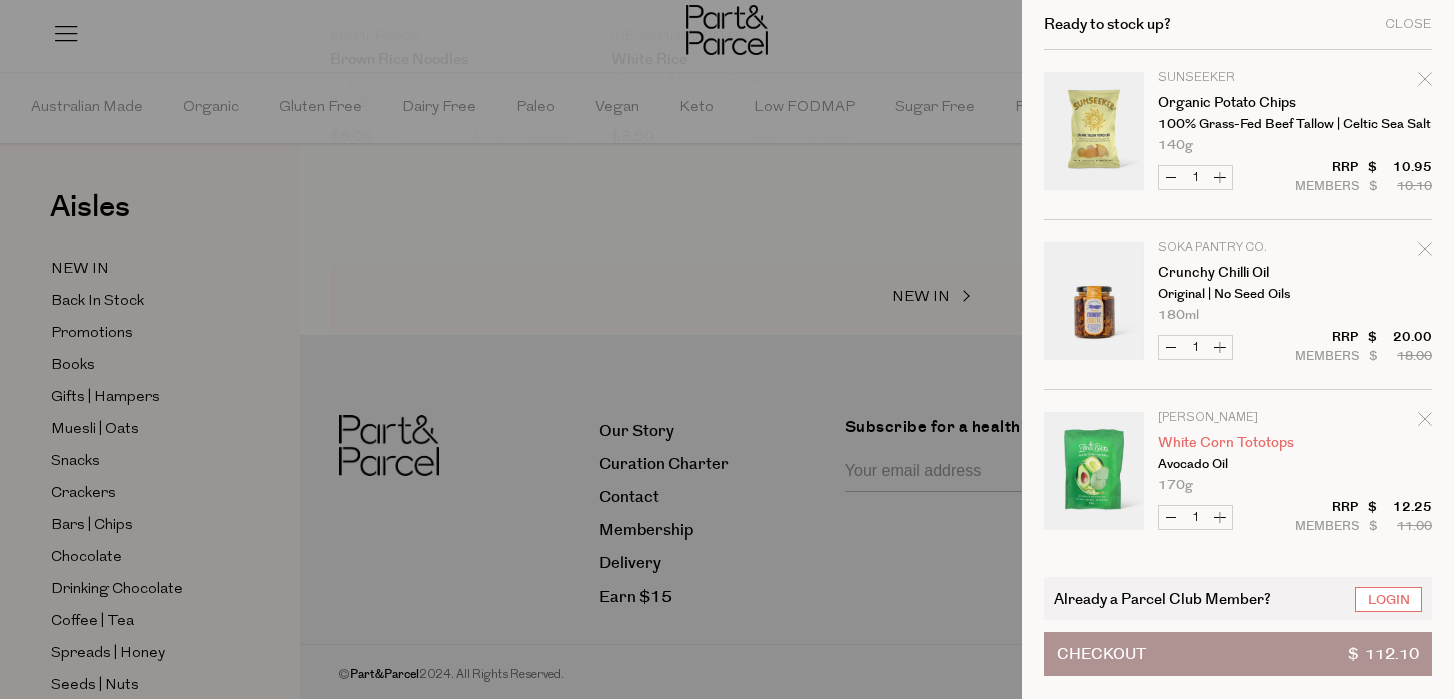 click on "White Corn Tototops" at bounding box center (1235, 443) 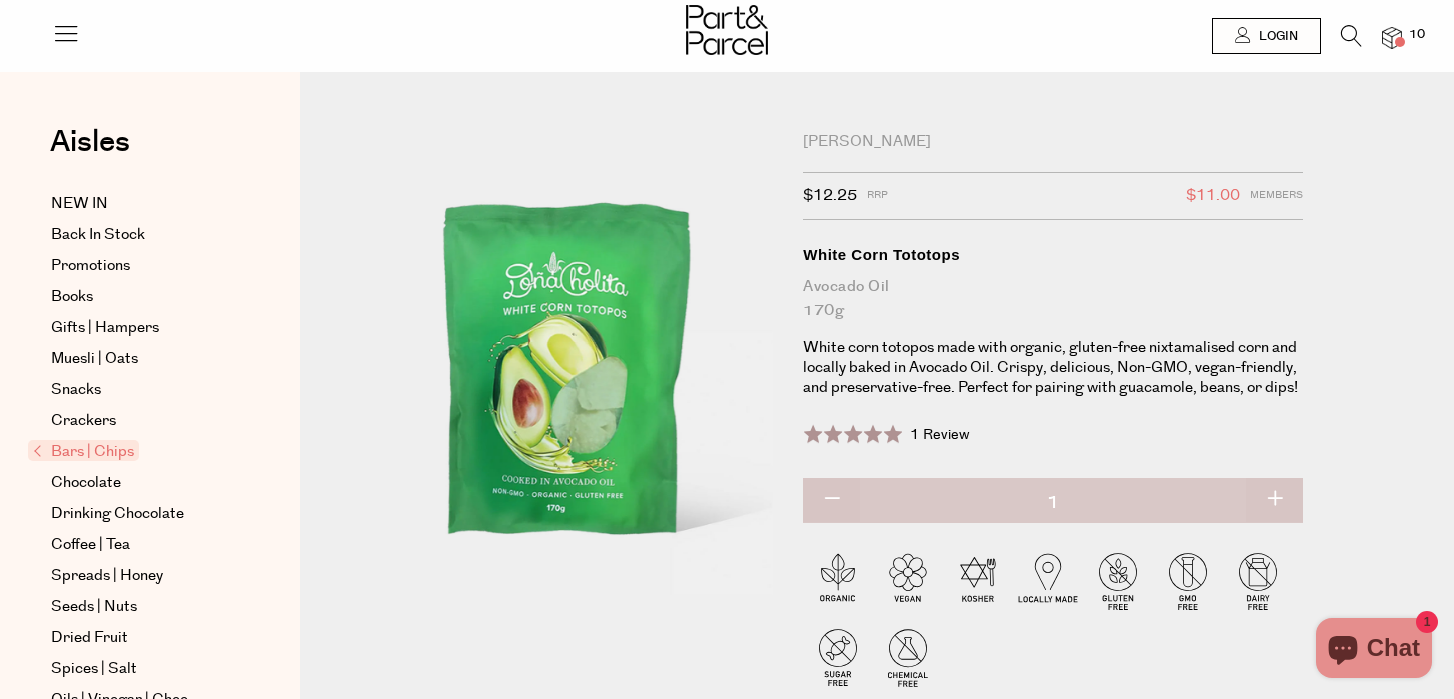 scroll, scrollTop: 0, scrollLeft: 0, axis: both 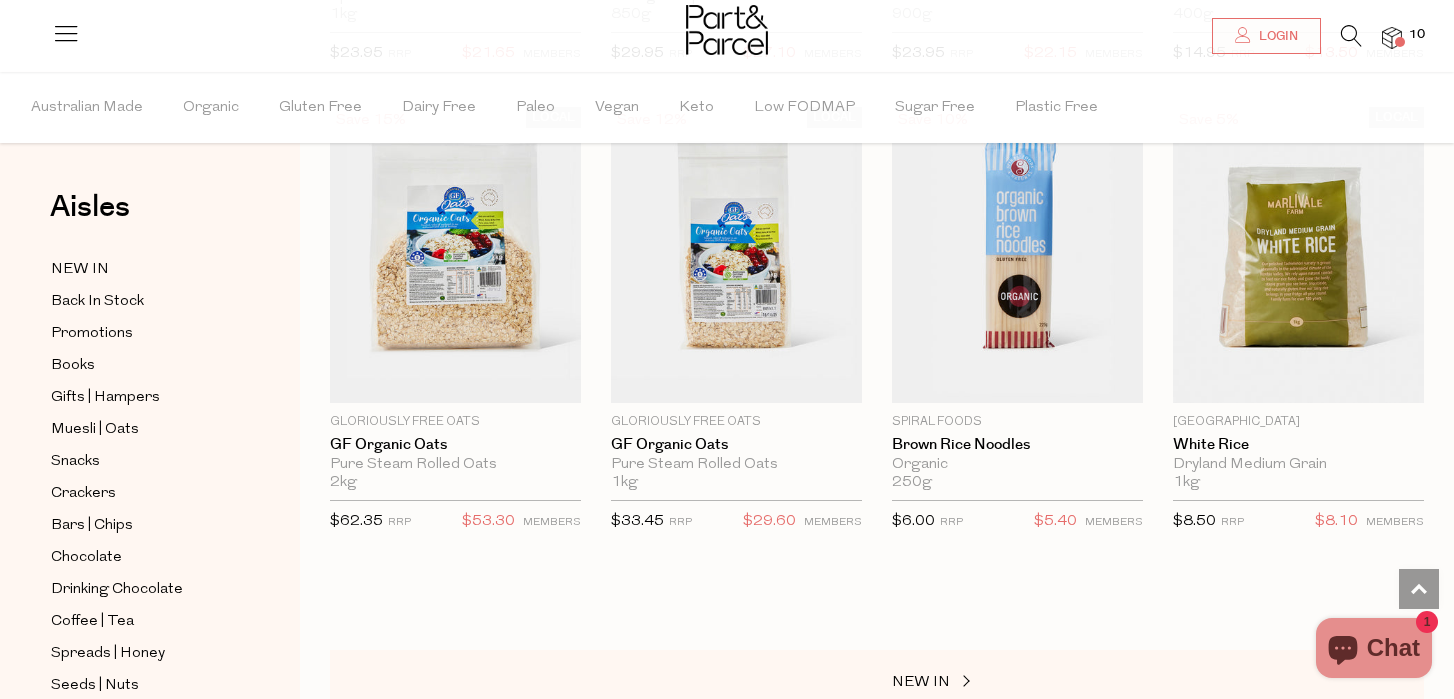 click at bounding box center (1392, 38) 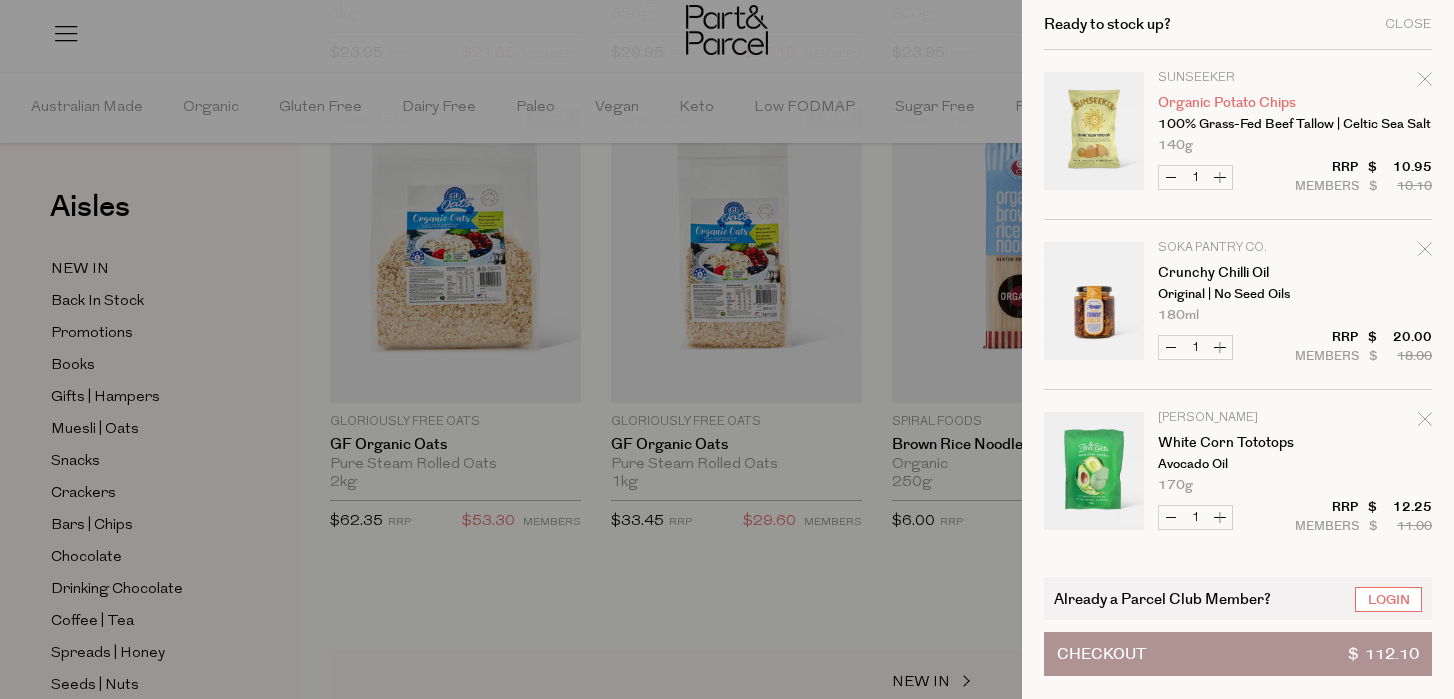 click on "Organic Potato Chips" at bounding box center (1235, 103) 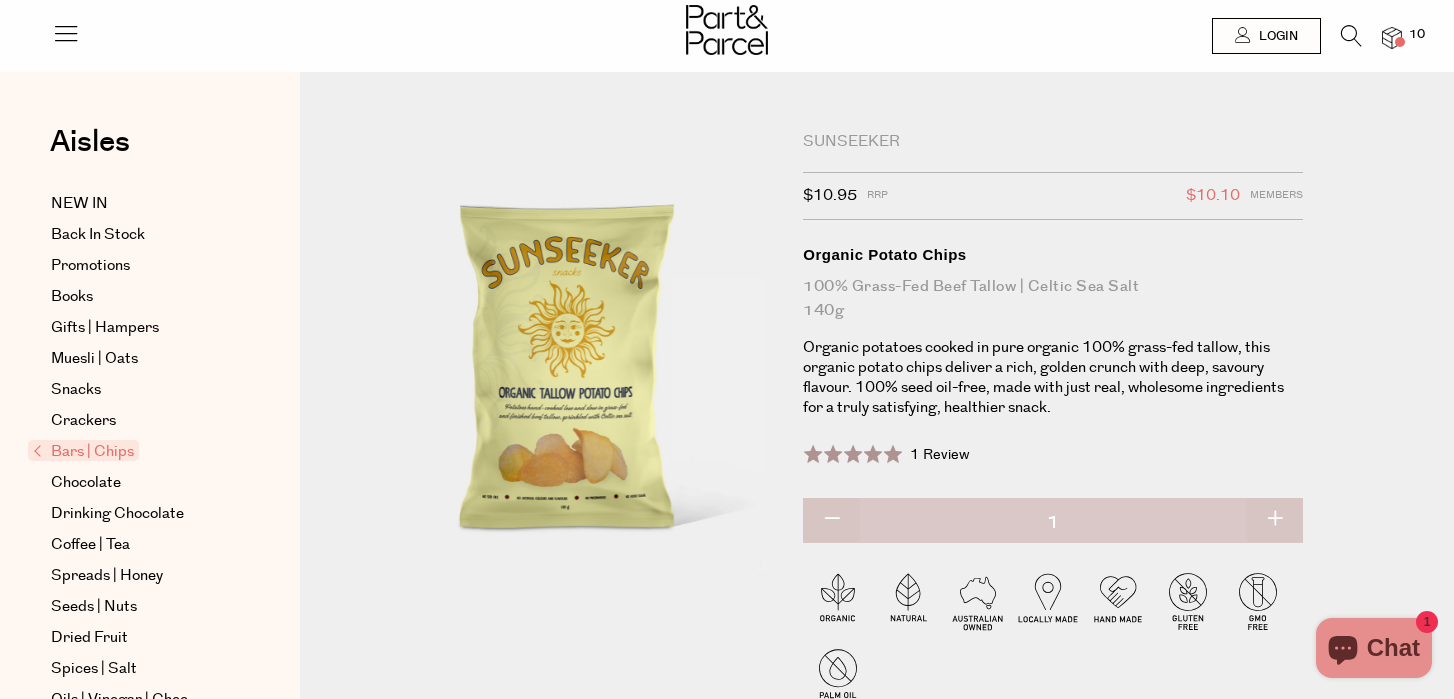 scroll, scrollTop: 0, scrollLeft: 0, axis: both 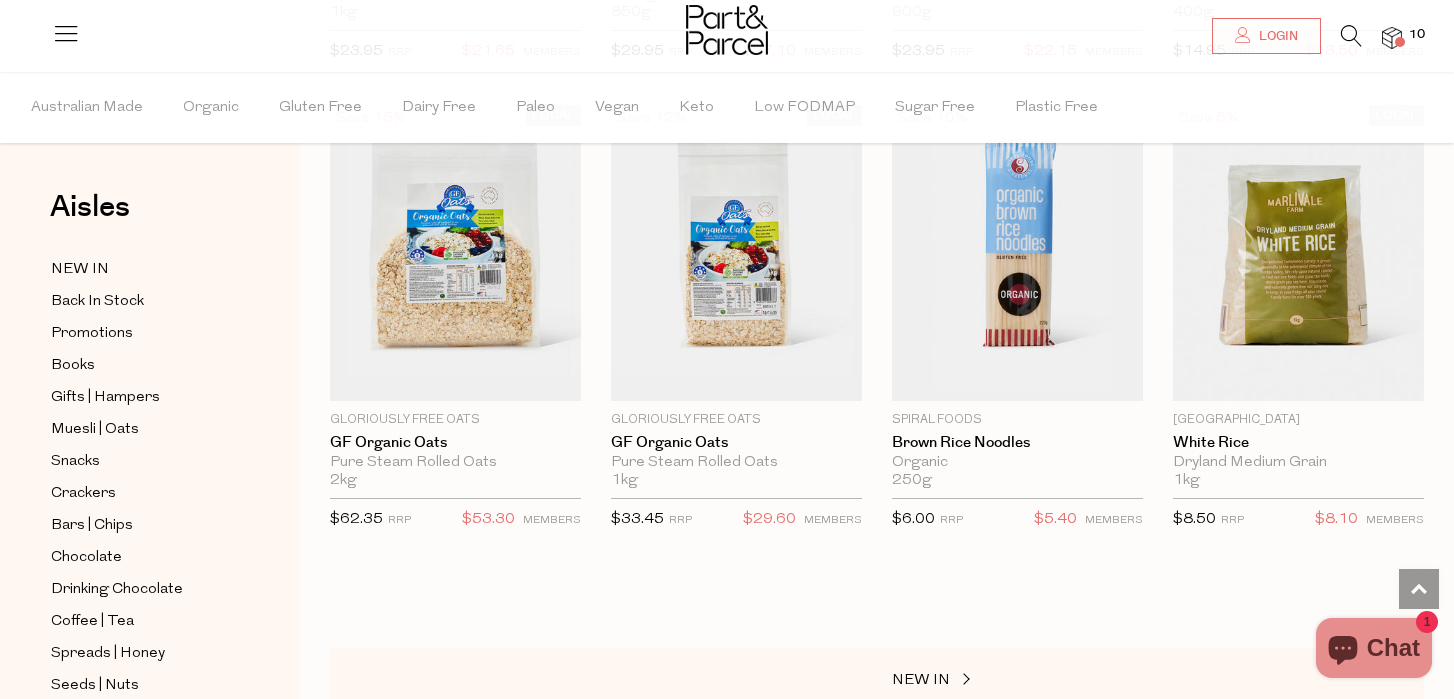 click at bounding box center (1392, 38) 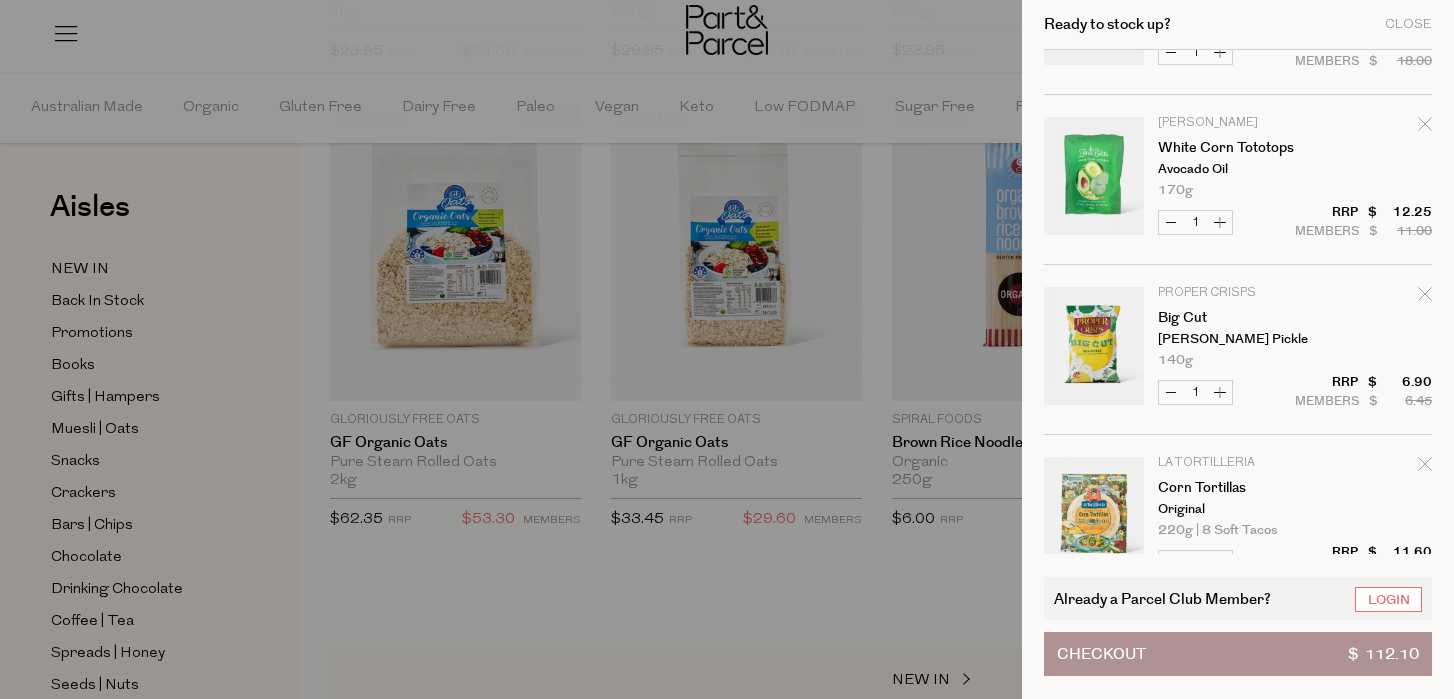 scroll, scrollTop: 309, scrollLeft: 0, axis: vertical 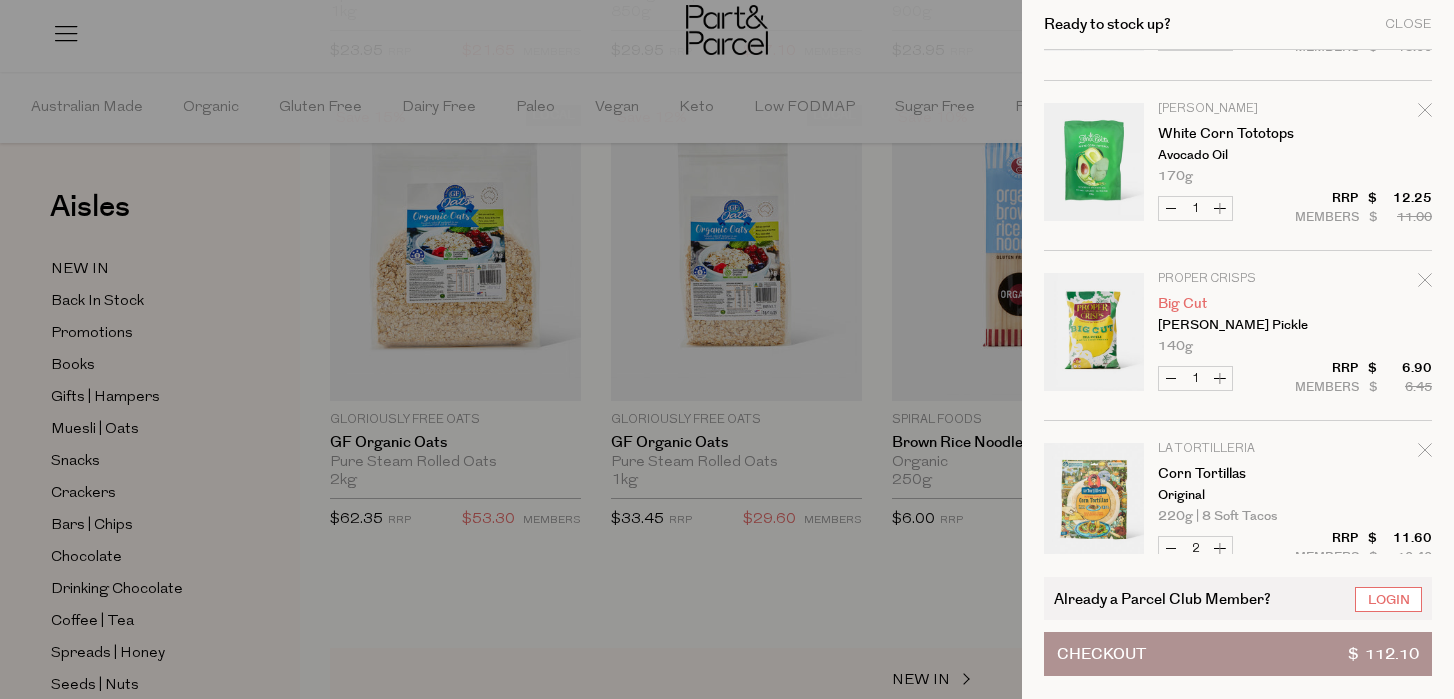 click on "Big Cut" at bounding box center (1235, 304) 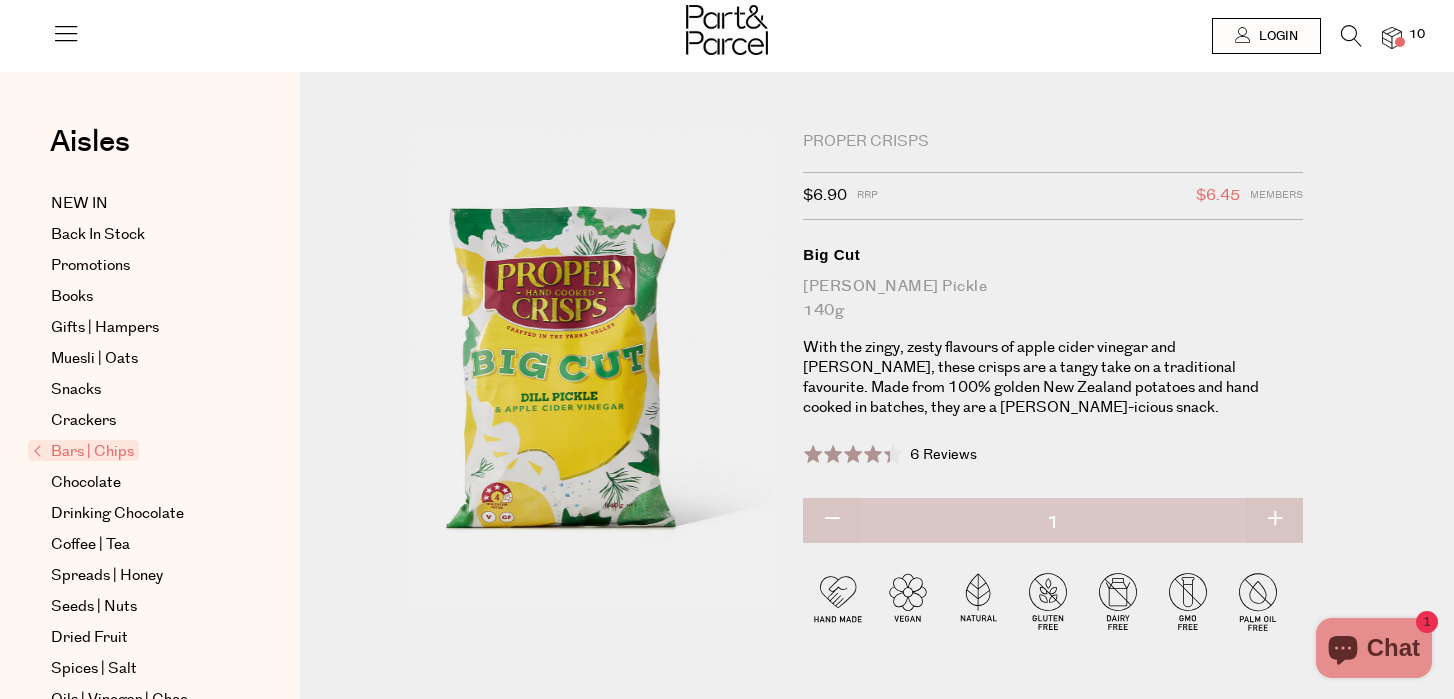 scroll, scrollTop: 205, scrollLeft: 0, axis: vertical 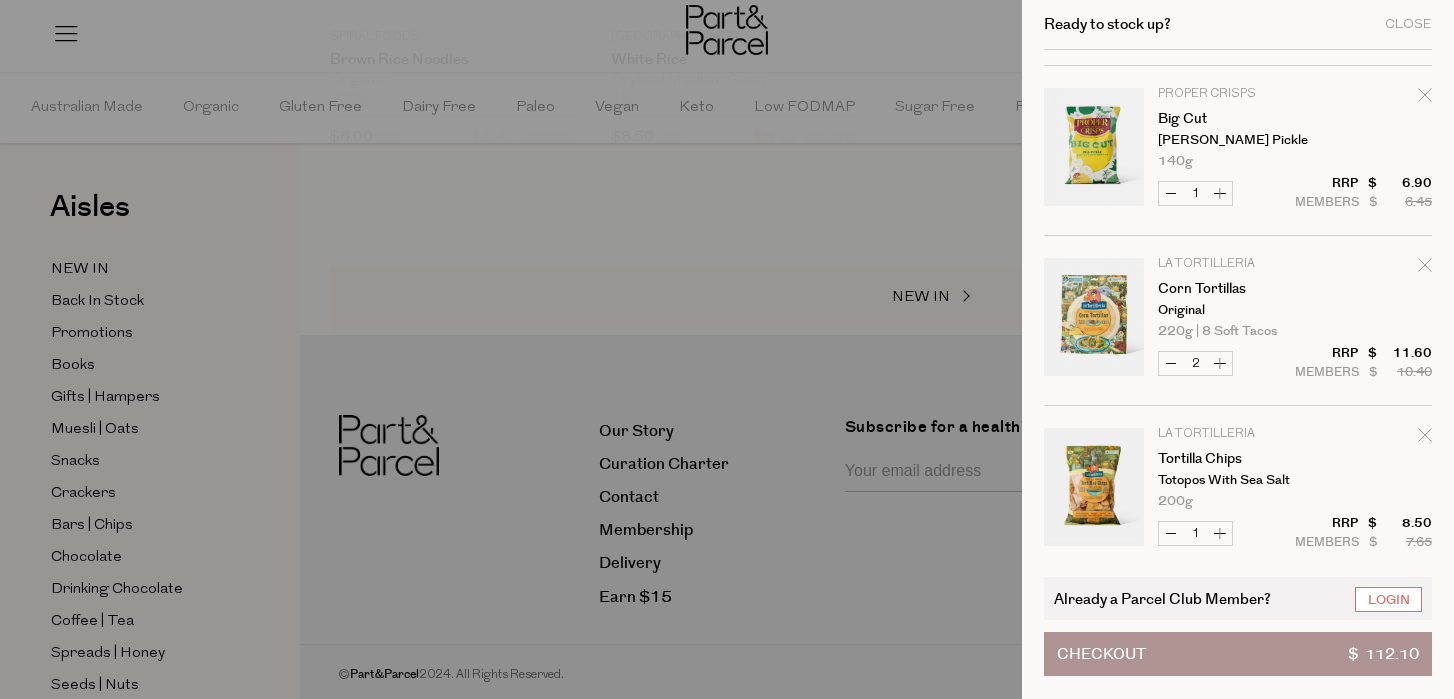 click 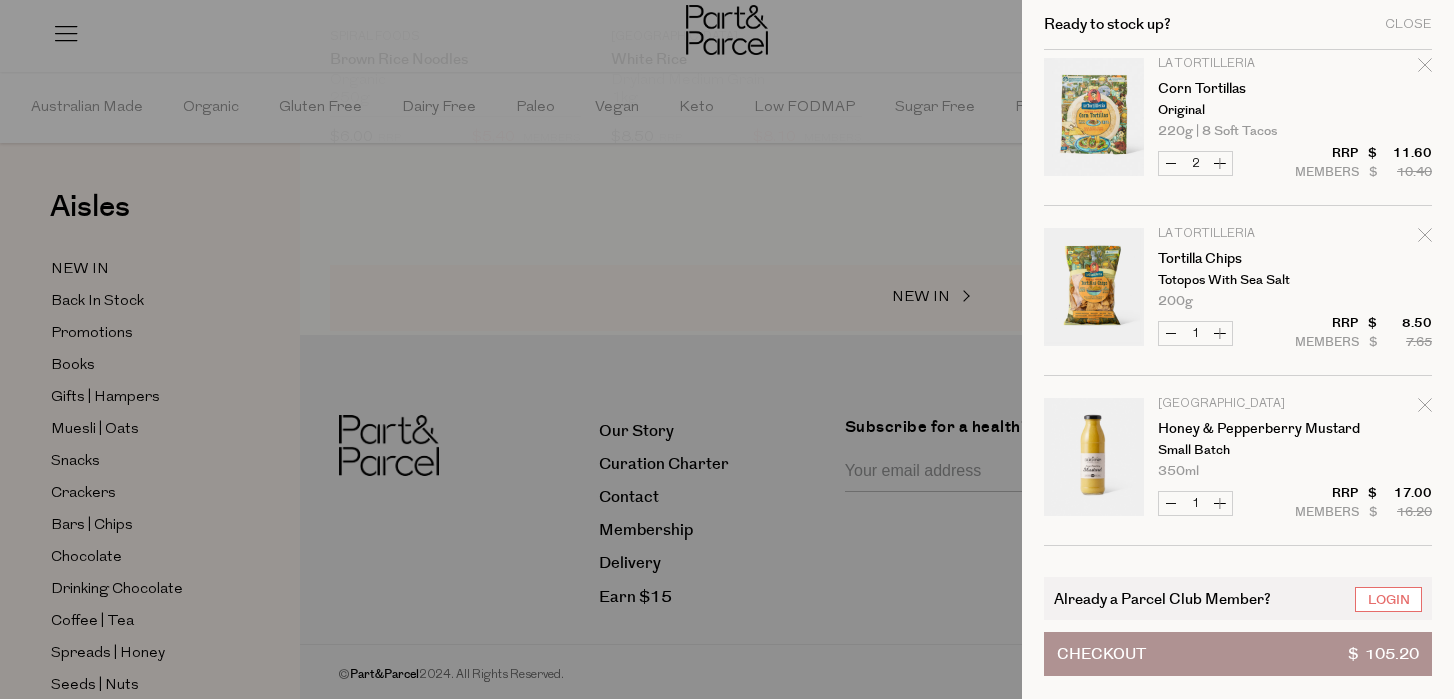 scroll, scrollTop: 525, scrollLeft: 0, axis: vertical 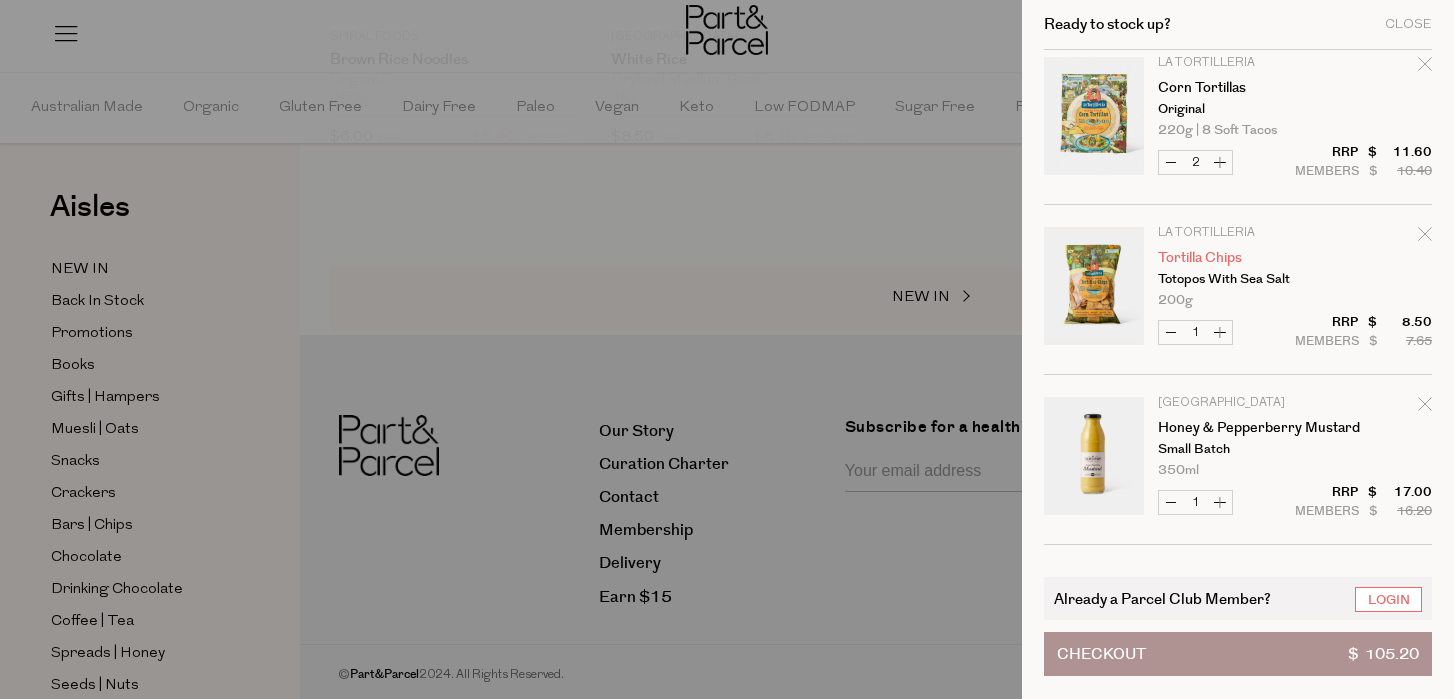 click on "Tortilla Chips" at bounding box center (1235, 258) 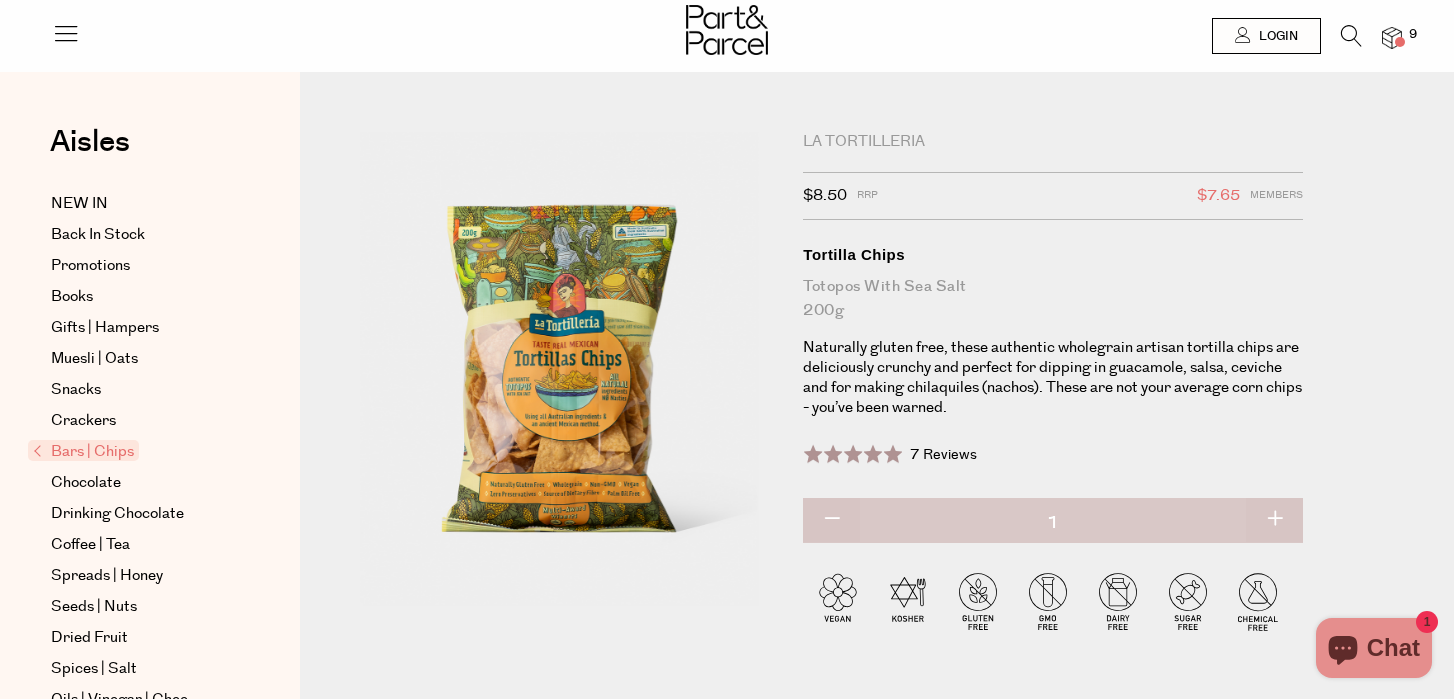 scroll, scrollTop: 0, scrollLeft: 0, axis: both 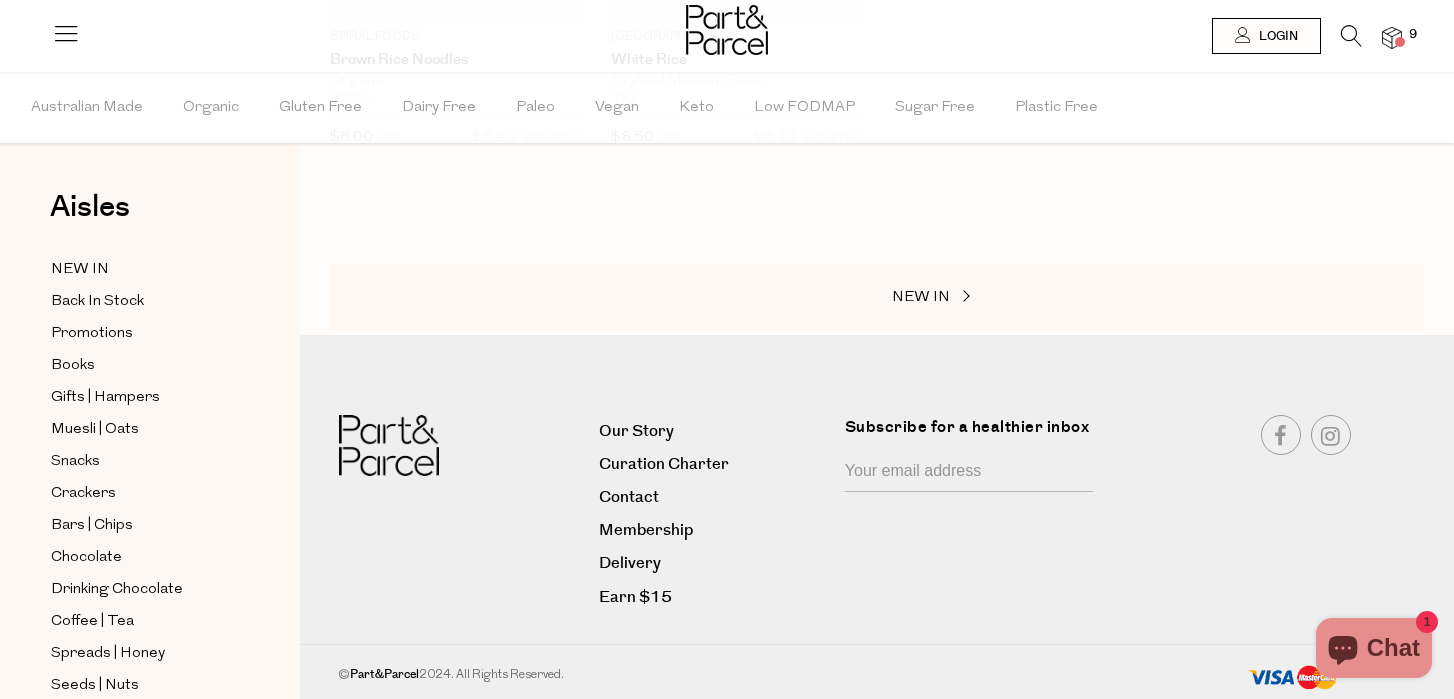 click at bounding box center [1392, 38] 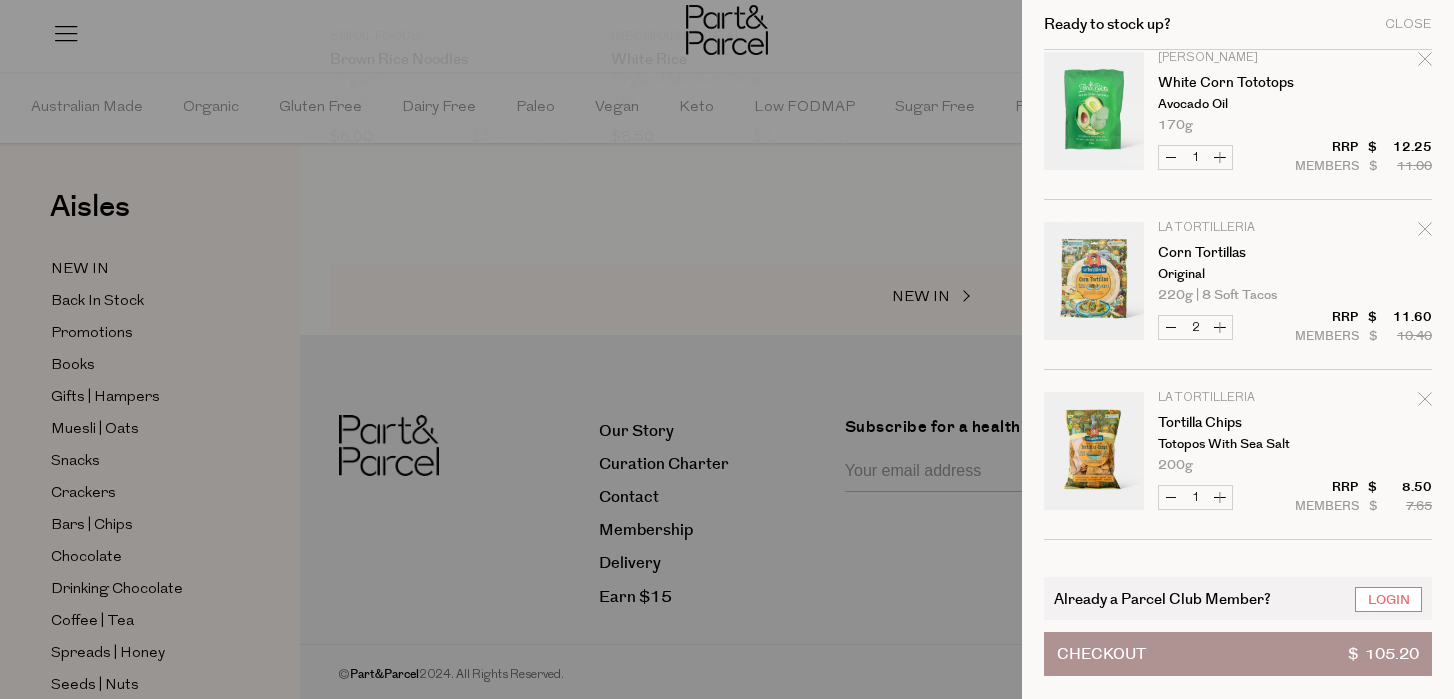 scroll, scrollTop: 390, scrollLeft: 0, axis: vertical 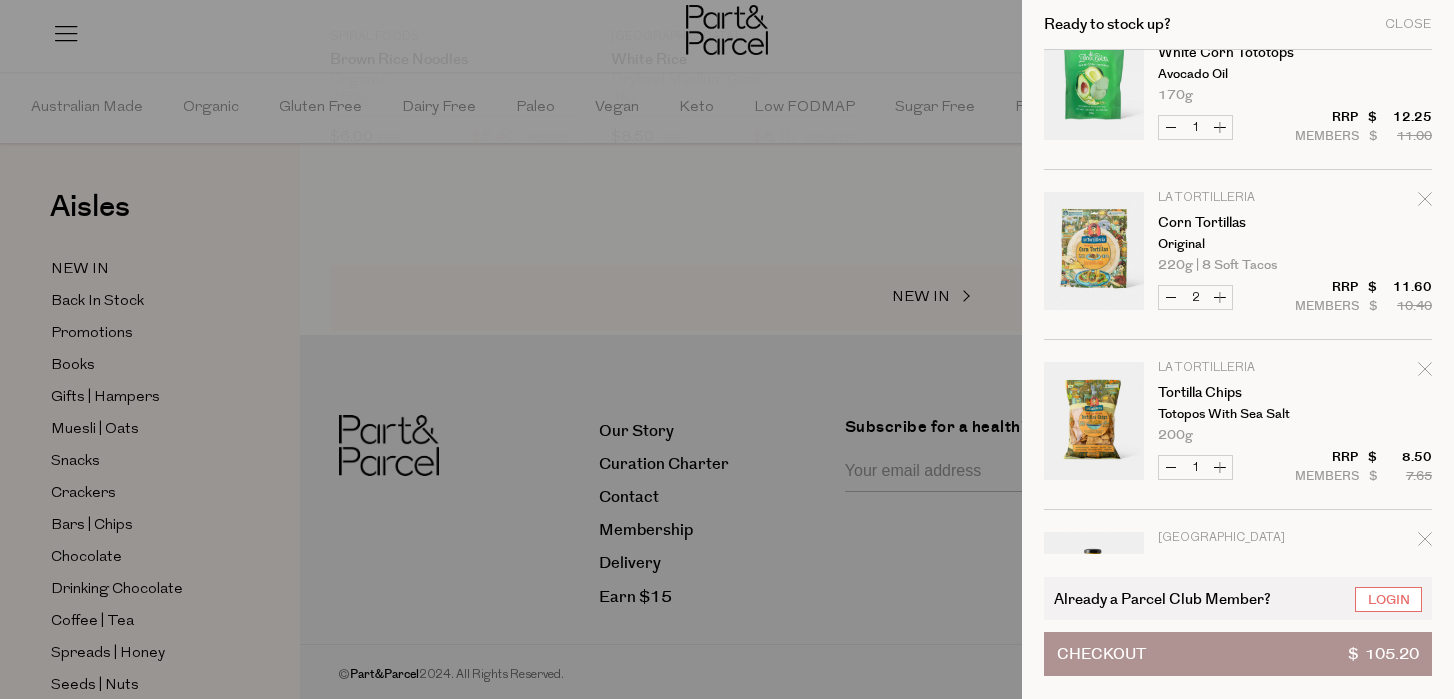 click 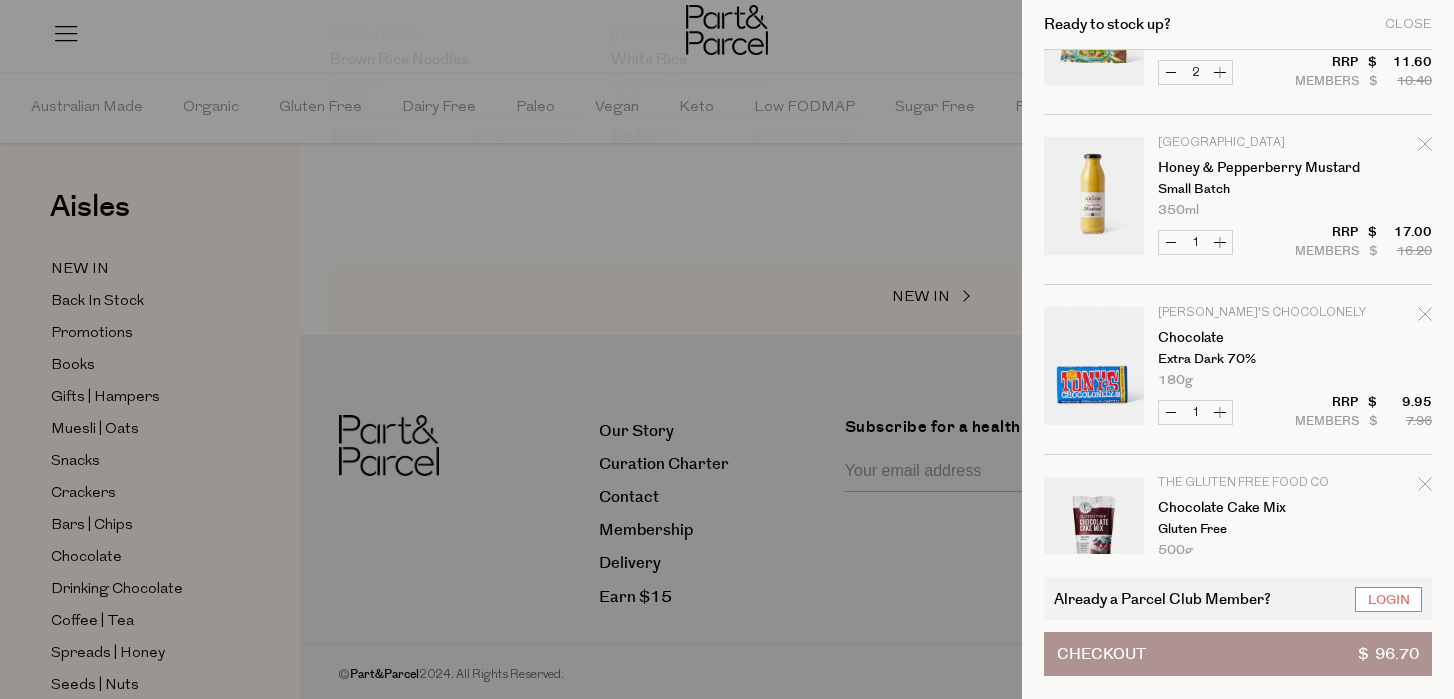 scroll, scrollTop: 599, scrollLeft: 0, axis: vertical 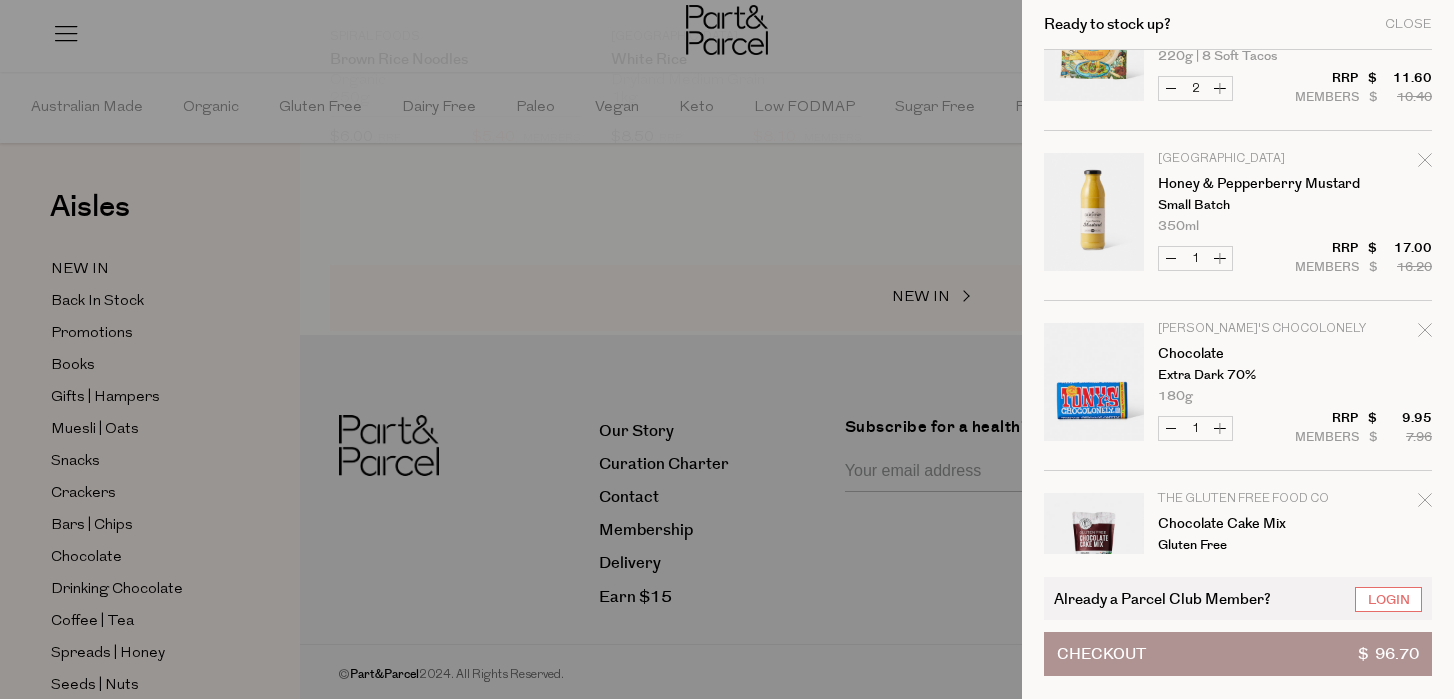 click 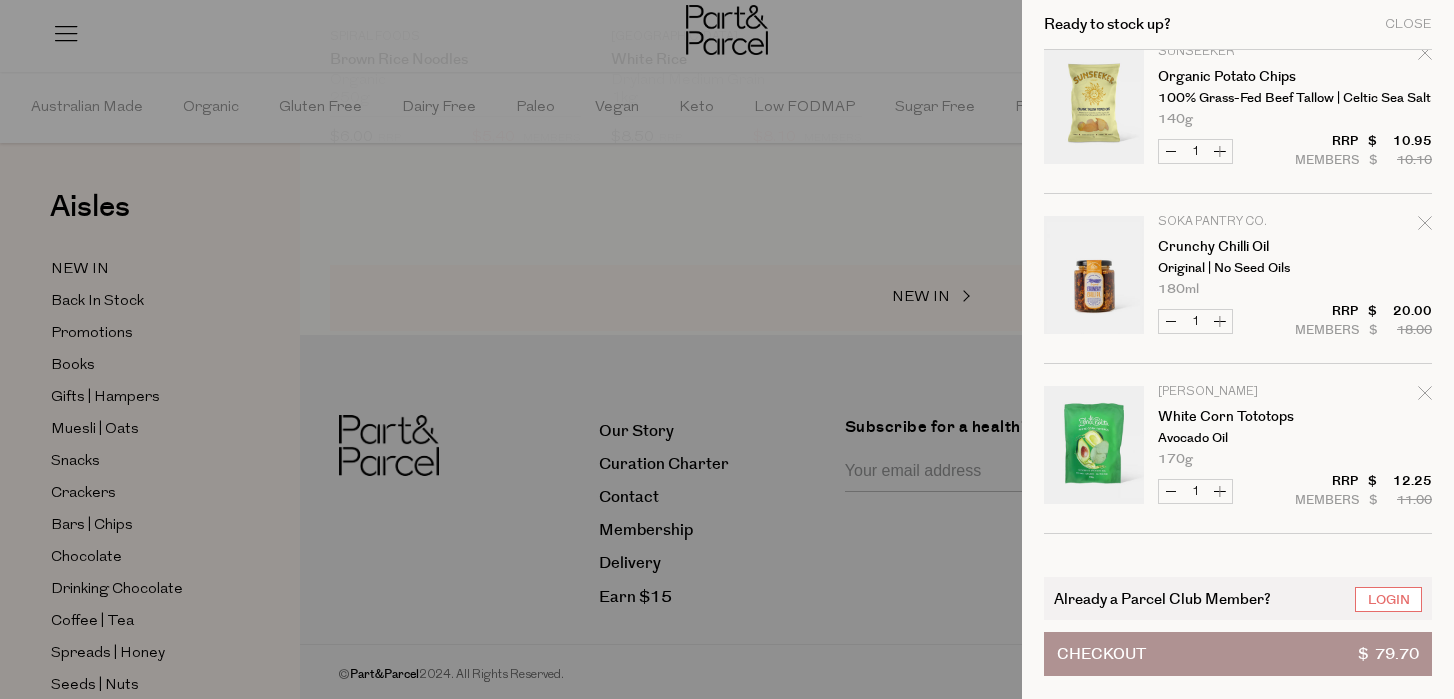 scroll, scrollTop: 27, scrollLeft: 0, axis: vertical 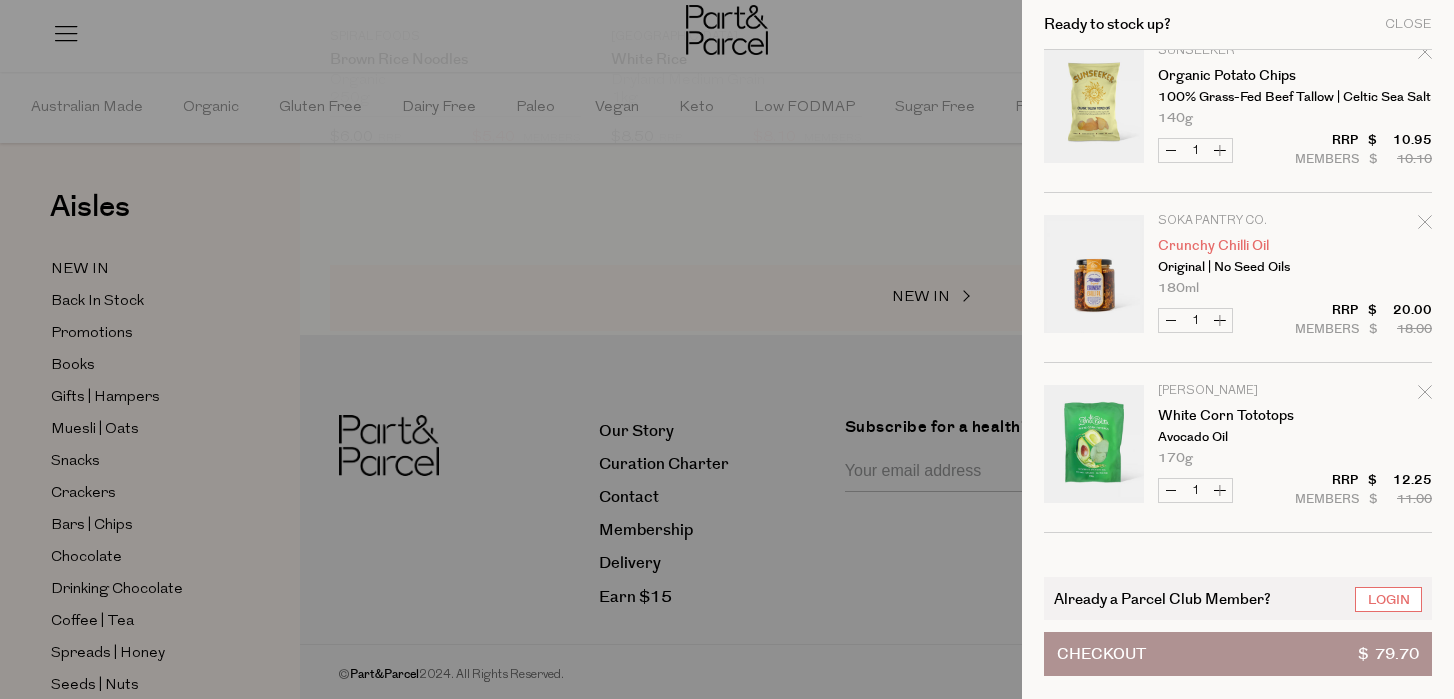 click on "Crunchy Chilli Oil" at bounding box center [1235, 246] 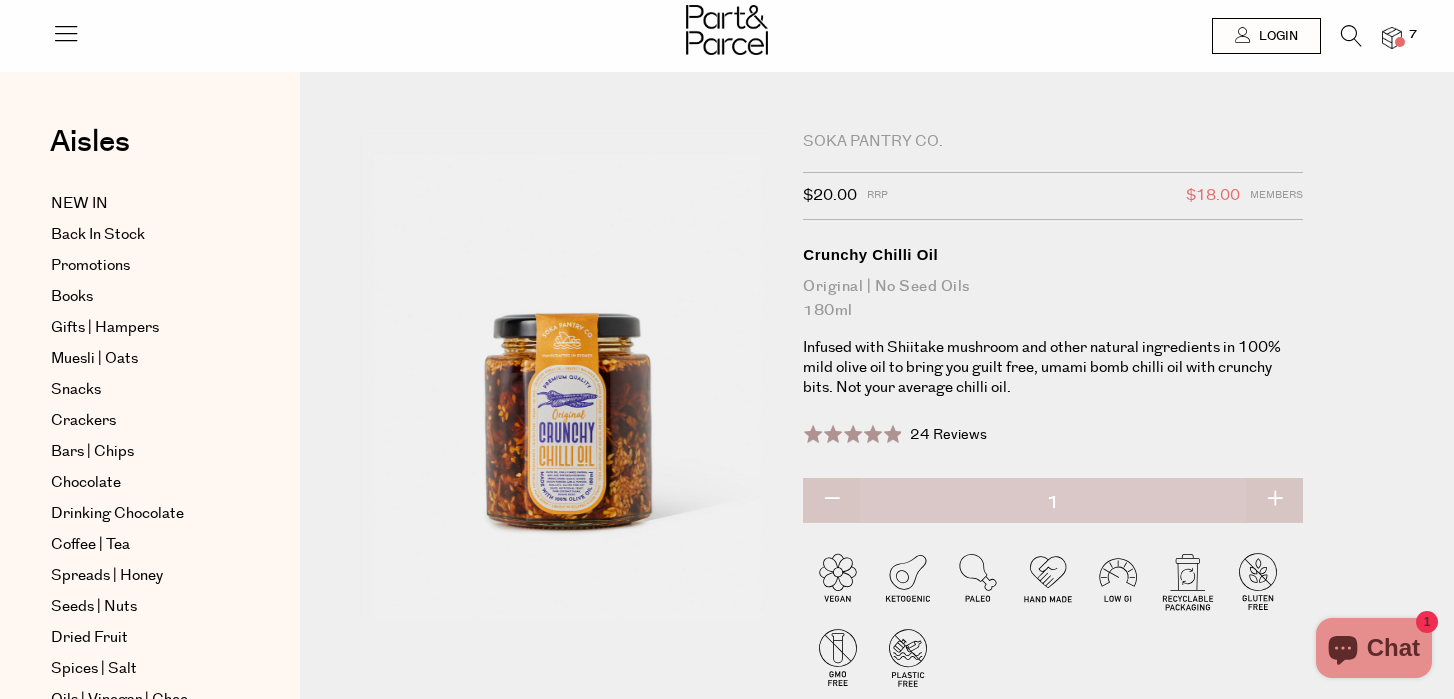 scroll, scrollTop: 0, scrollLeft: 0, axis: both 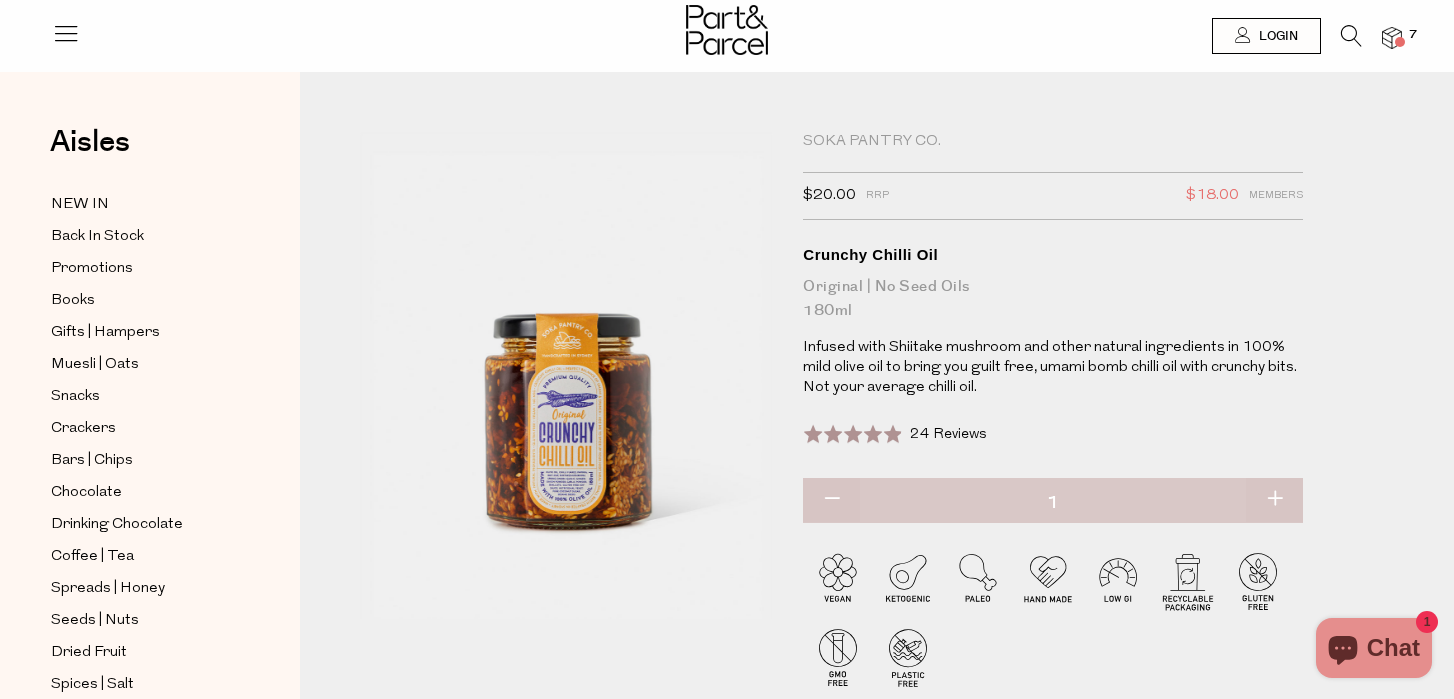 click at bounding box center (1400, 42) 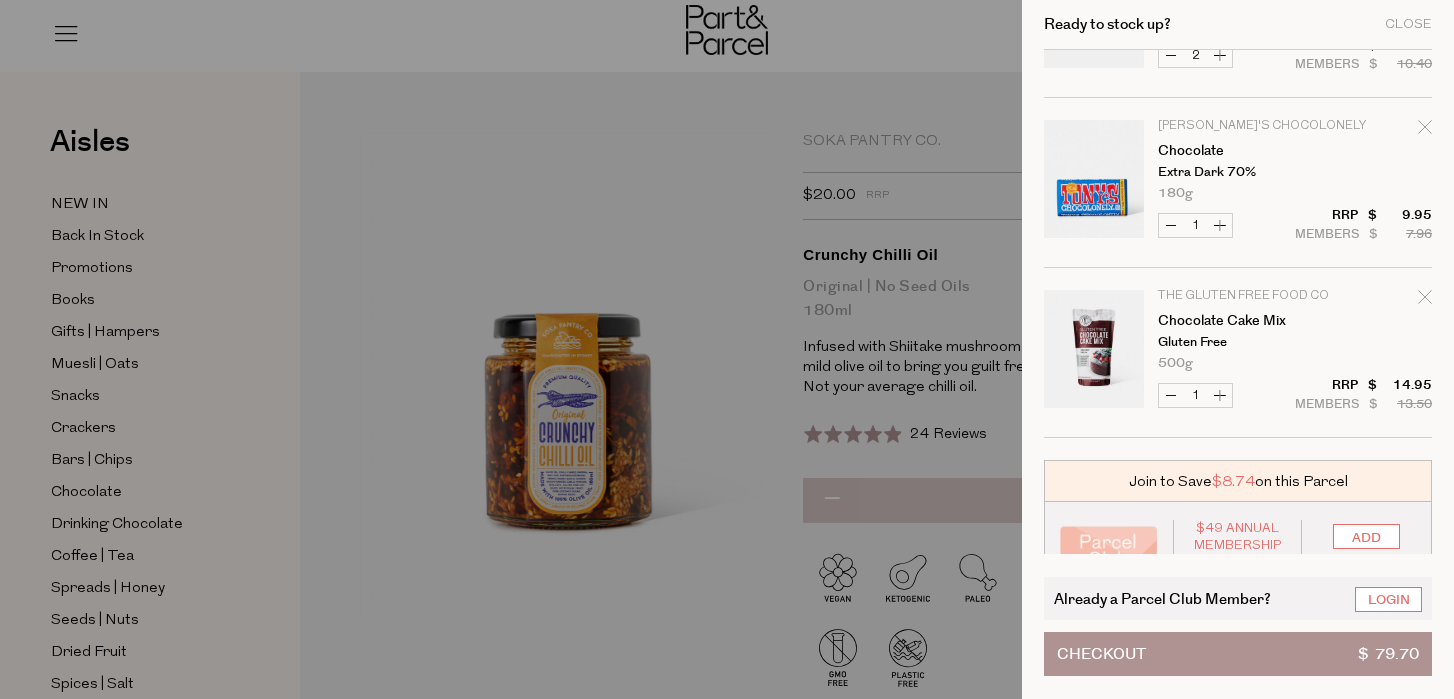 scroll, scrollTop: 636, scrollLeft: 0, axis: vertical 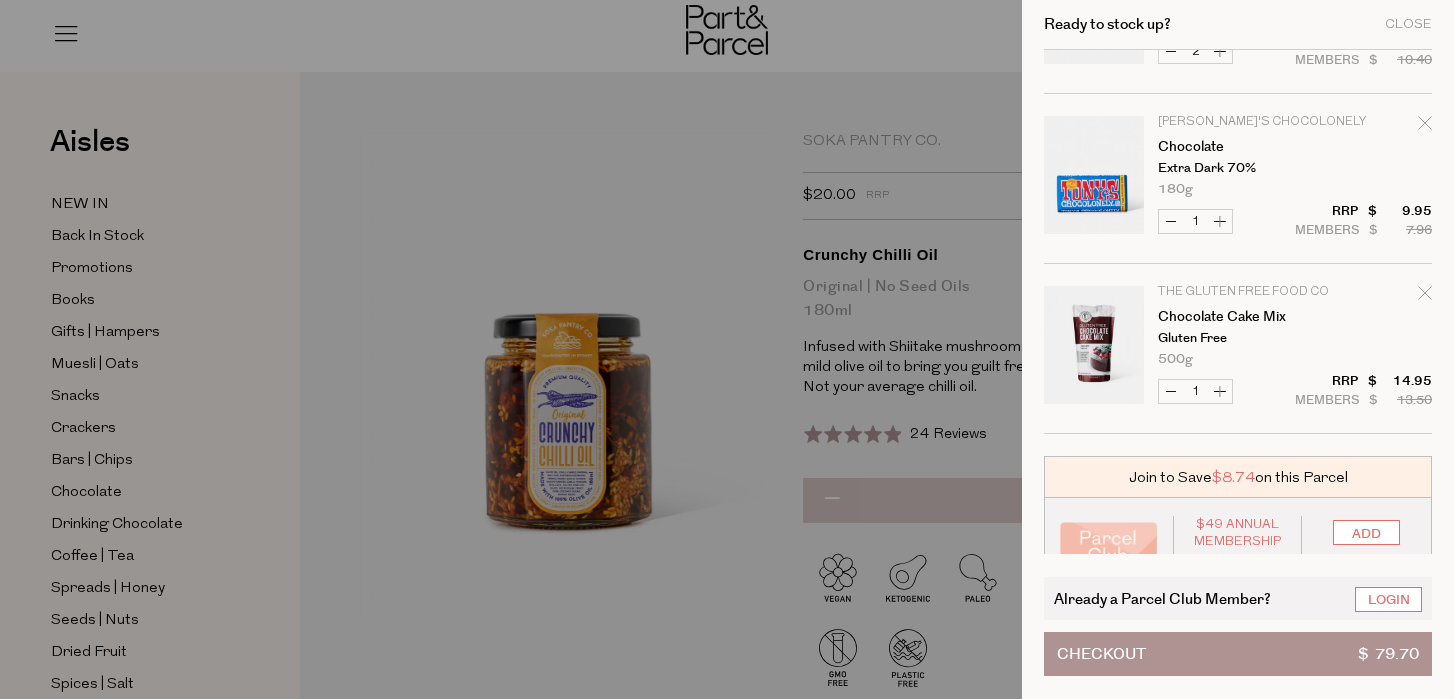 click 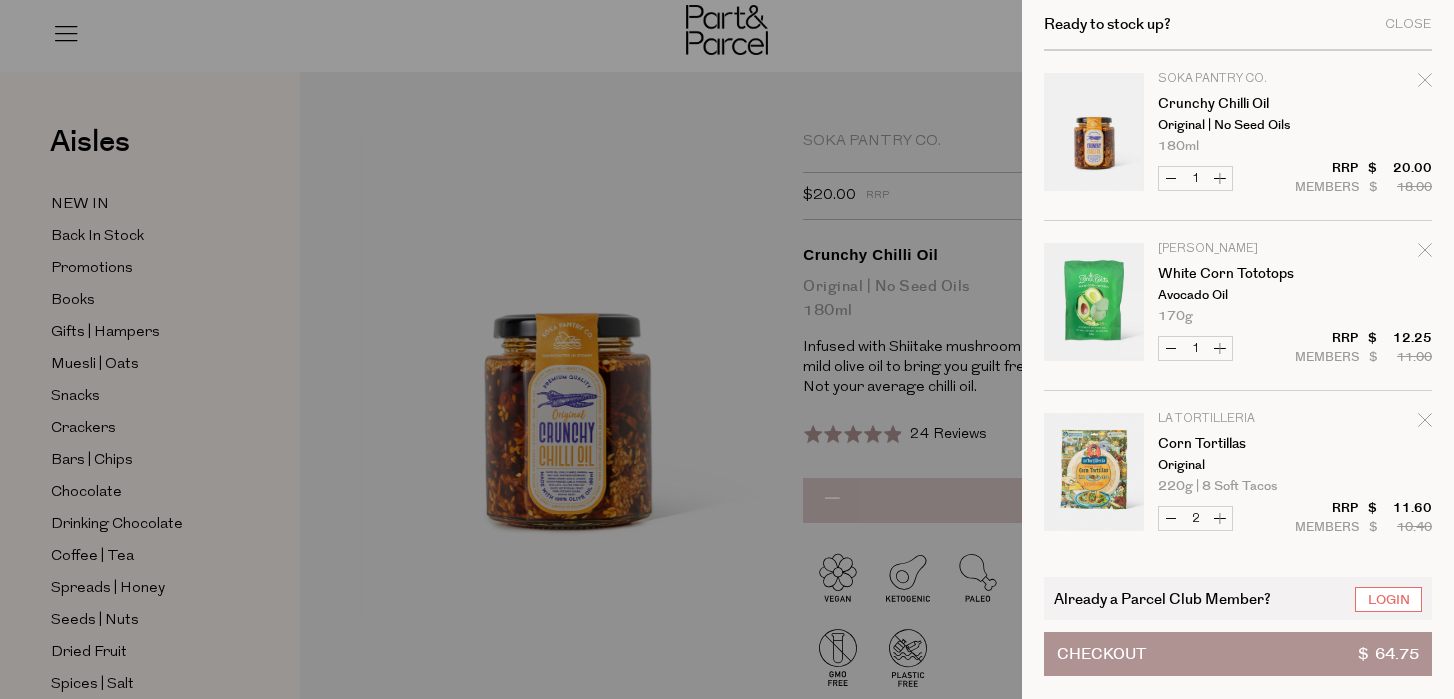 scroll, scrollTop: 171, scrollLeft: 0, axis: vertical 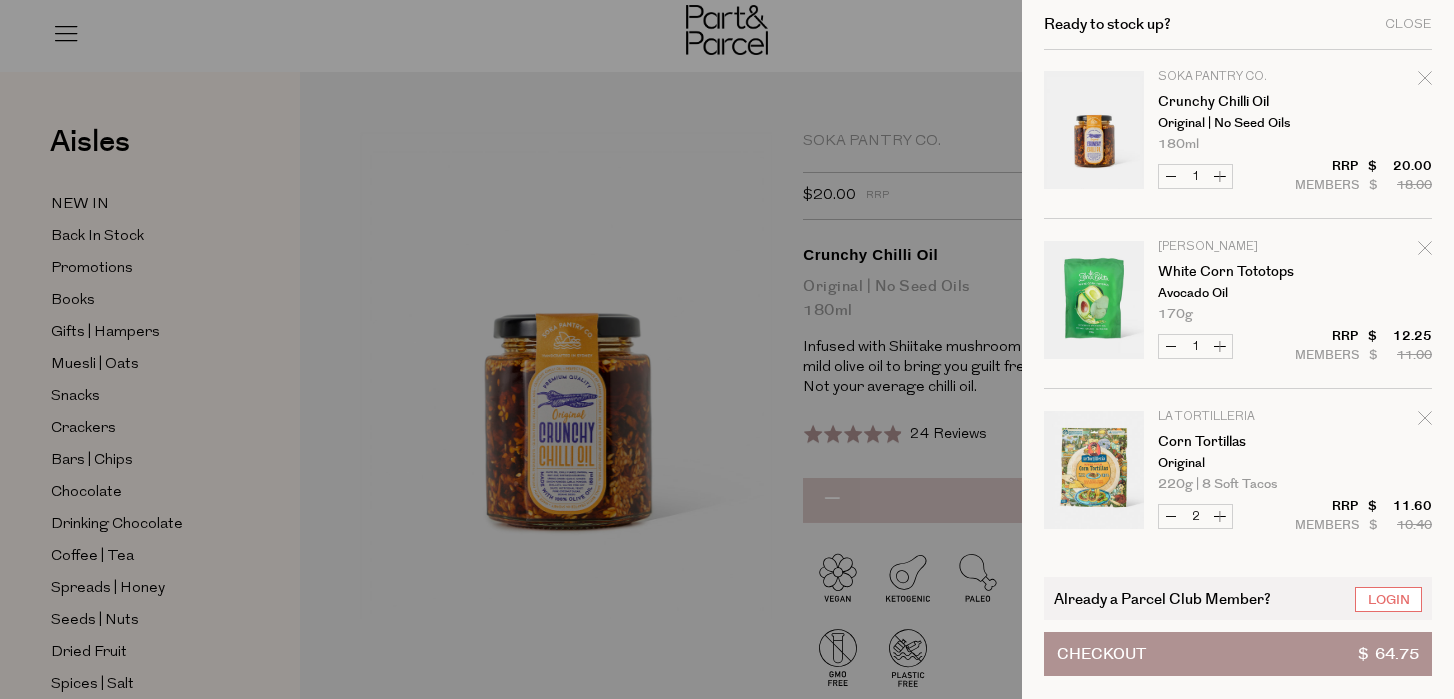 click on "Increase White Corn Tototops" at bounding box center [1220, 346] 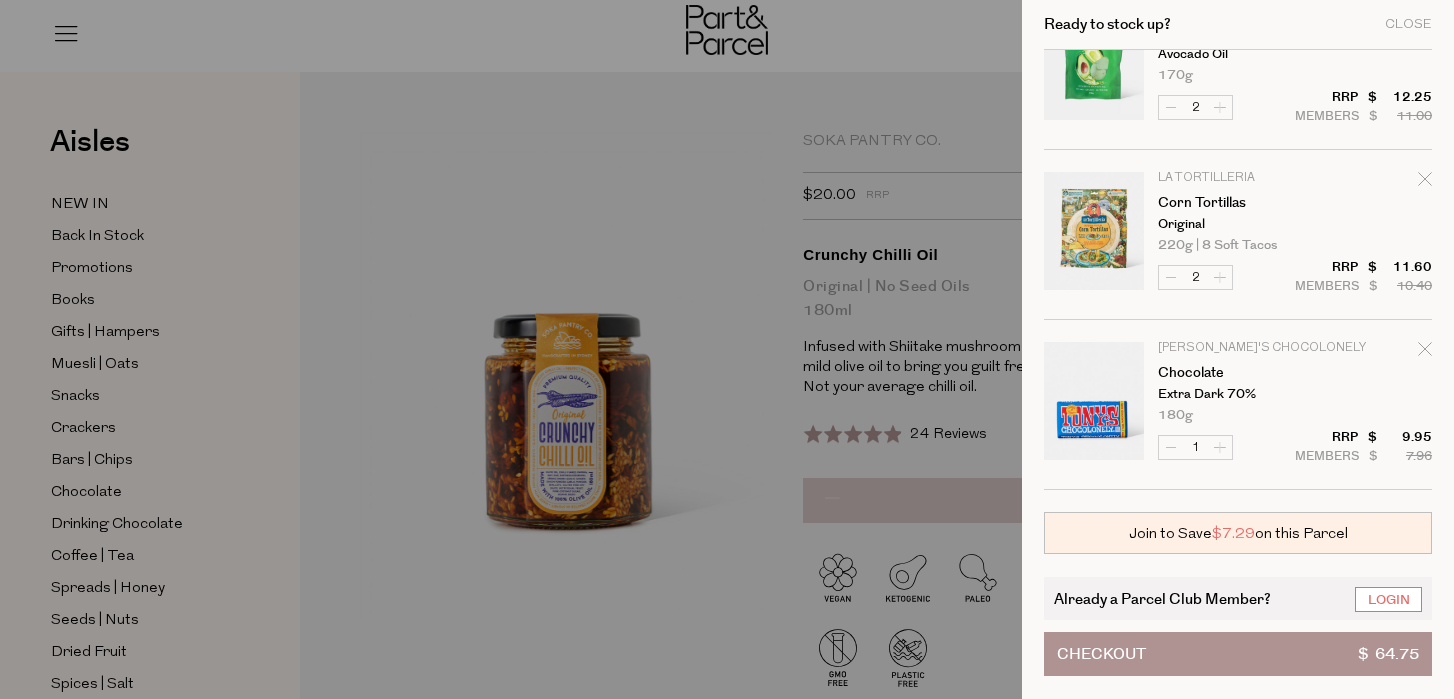 scroll, scrollTop: 482, scrollLeft: 0, axis: vertical 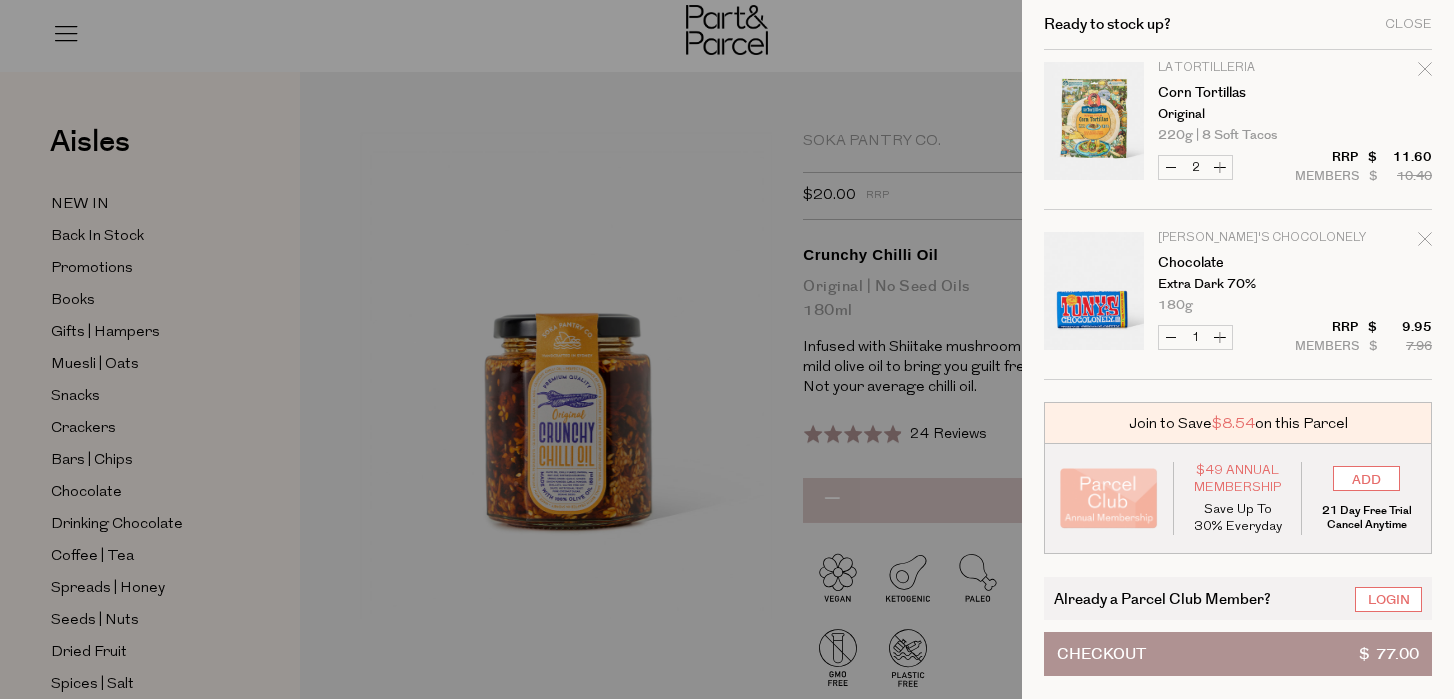click 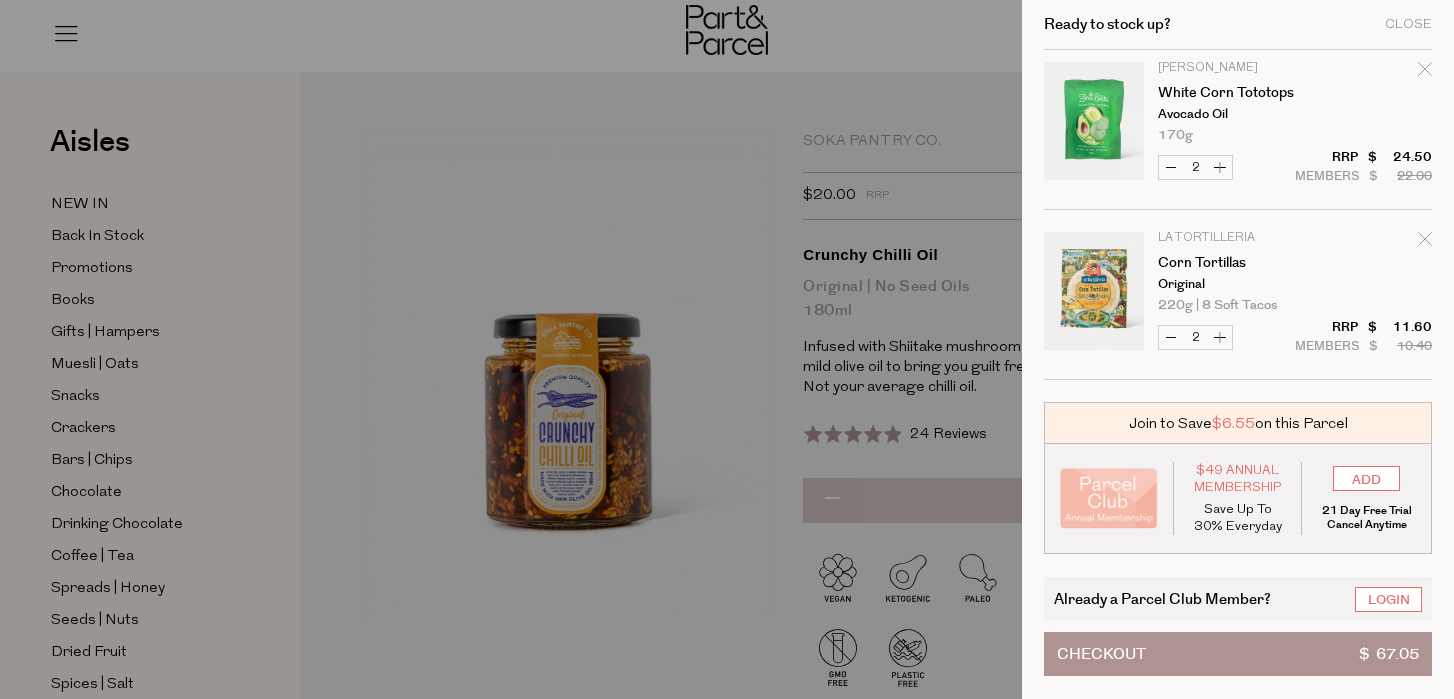 scroll, scrollTop: 366, scrollLeft: 0, axis: vertical 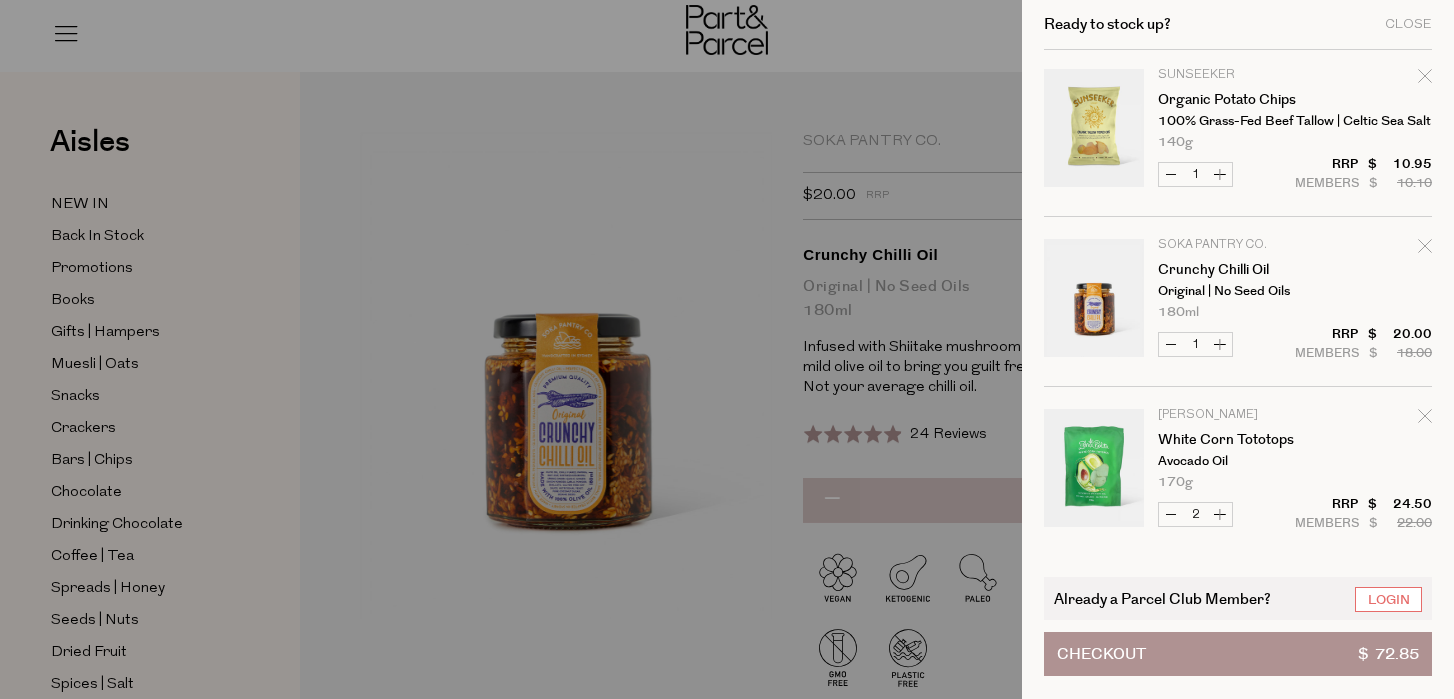 click on "Checkout" at bounding box center (1101, 654) 